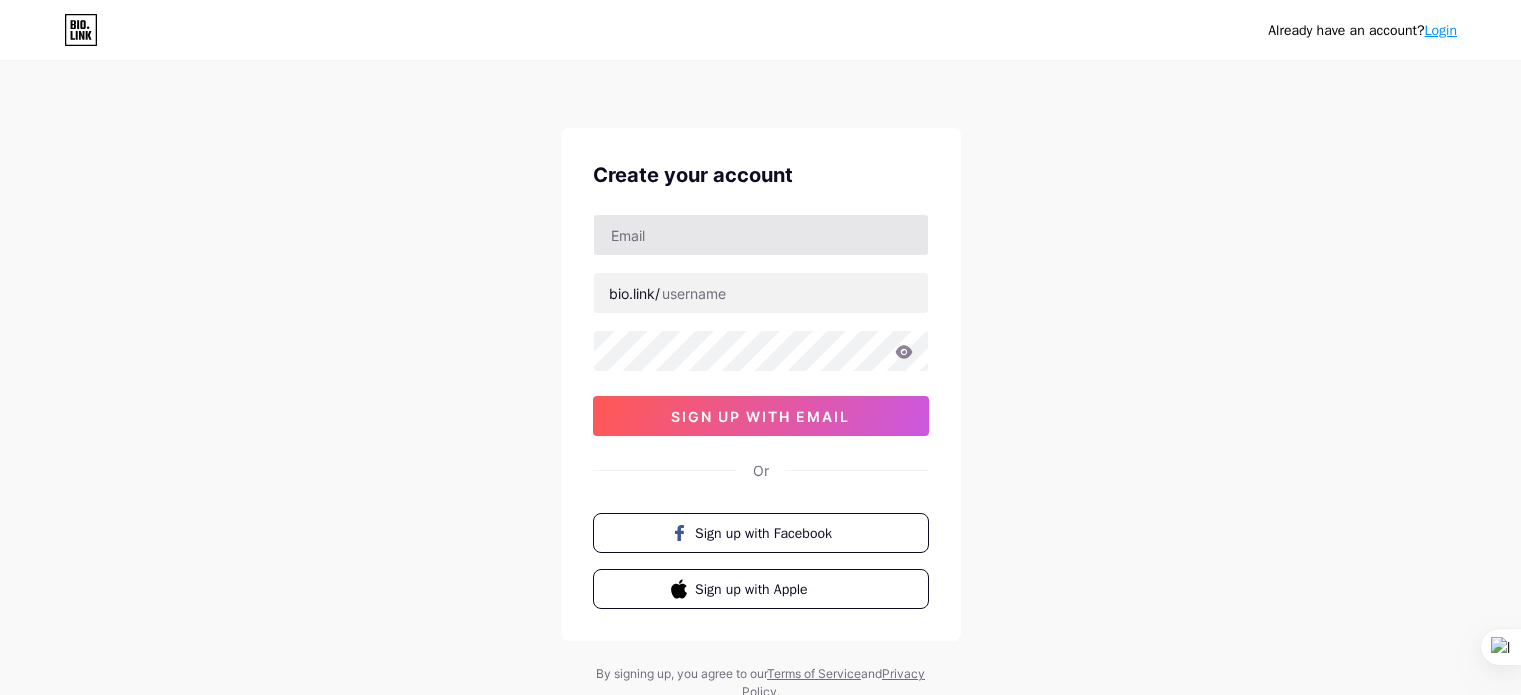 scroll, scrollTop: 0, scrollLeft: 0, axis: both 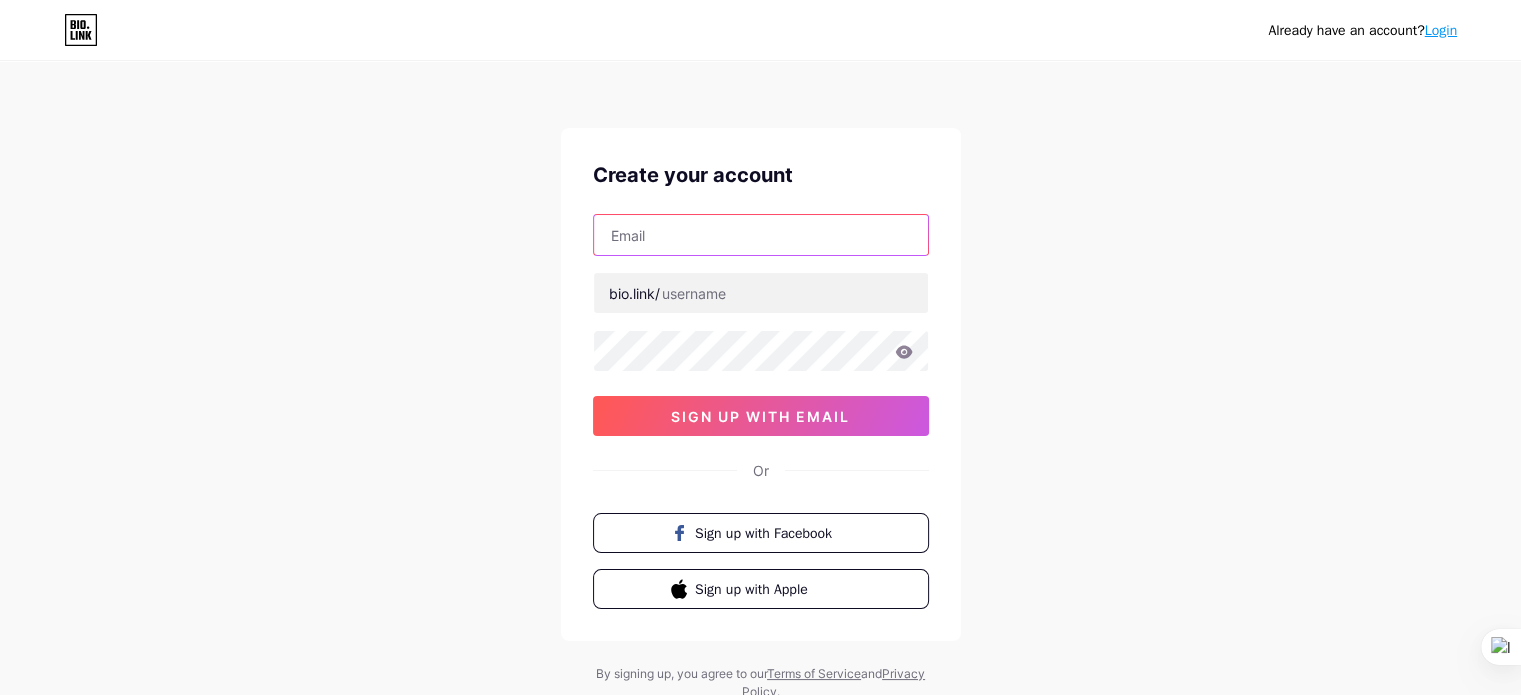 click at bounding box center (761, 235) 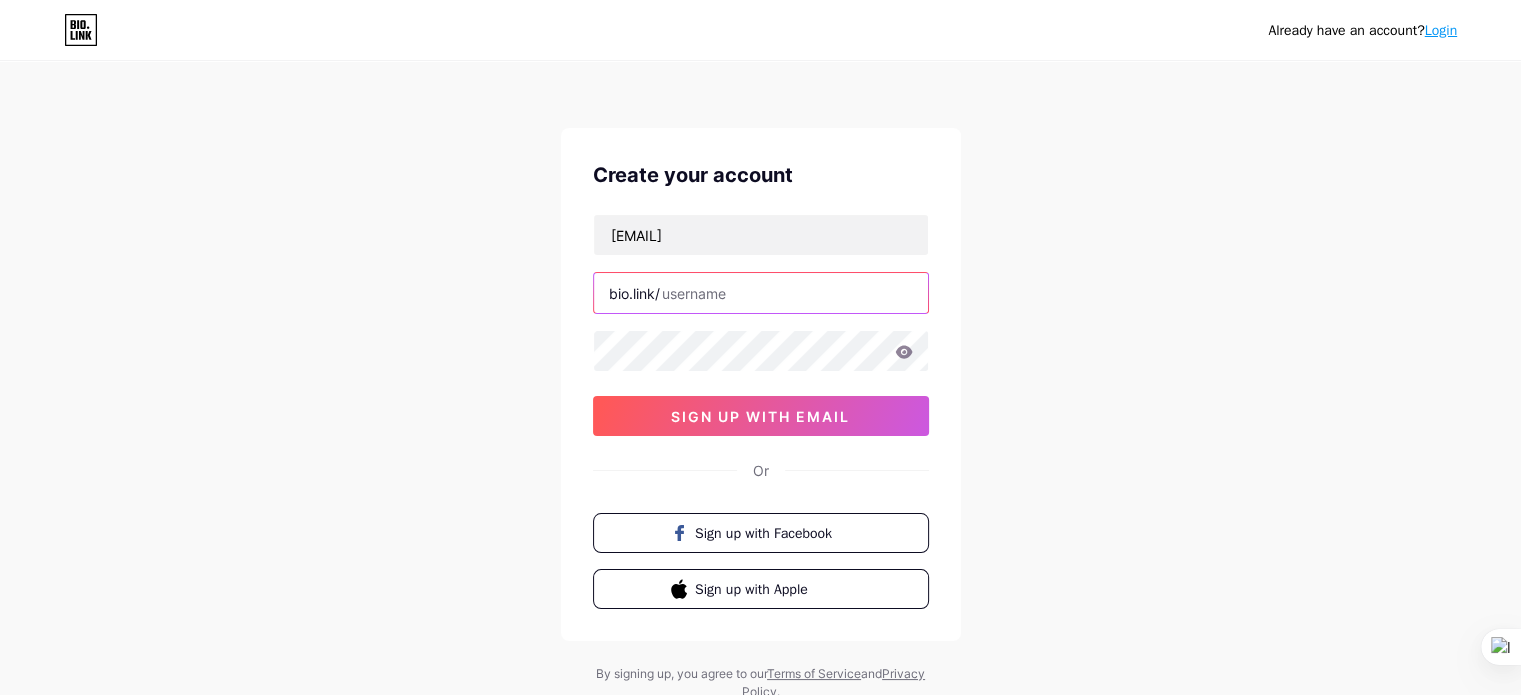 click at bounding box center (761, 293) 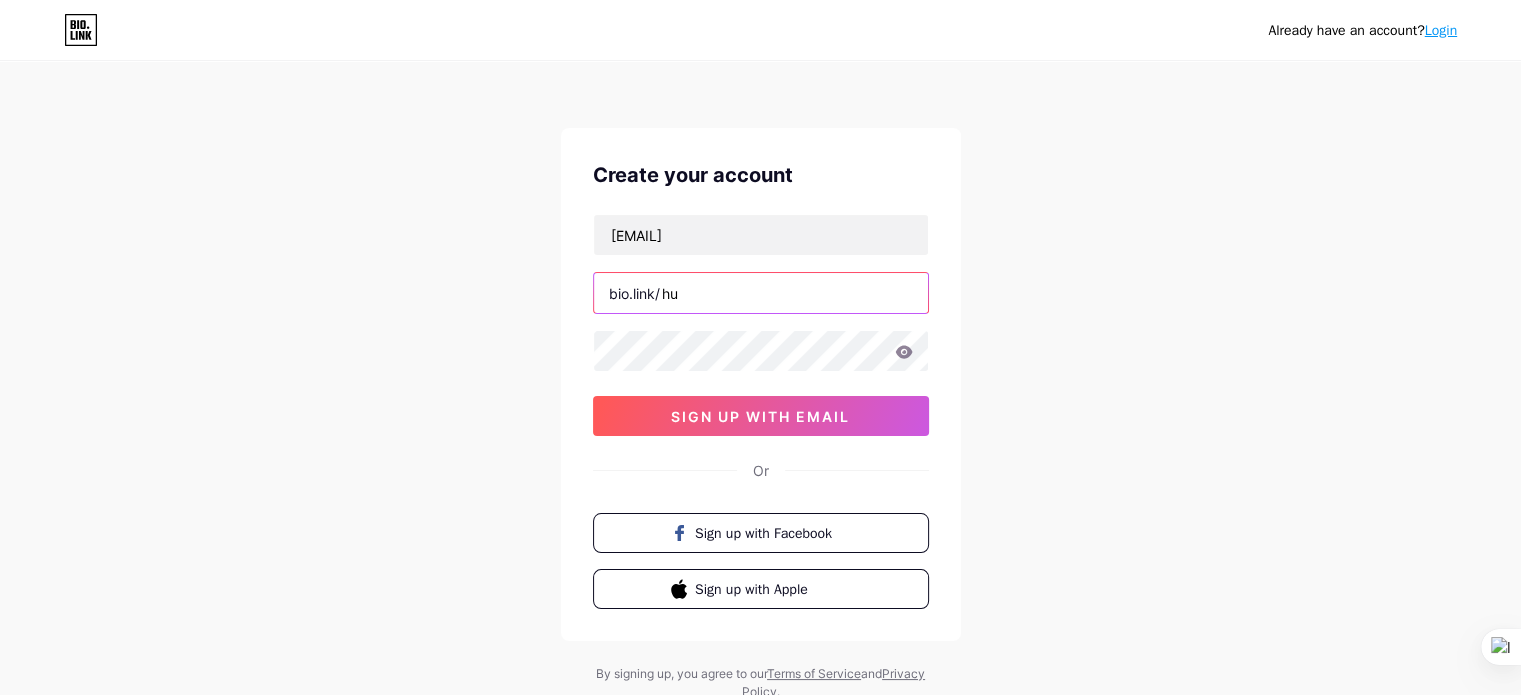 type on "h" 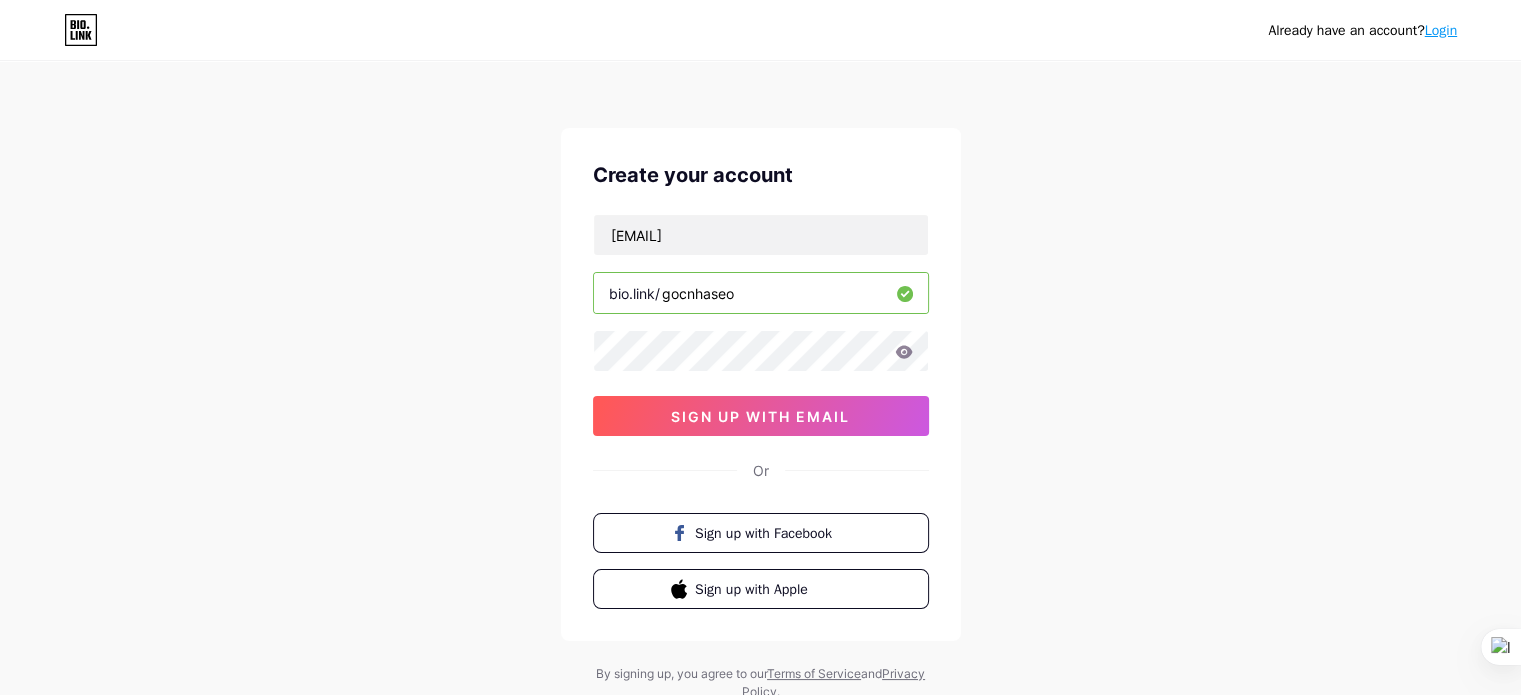 type on "gocnhaseo" 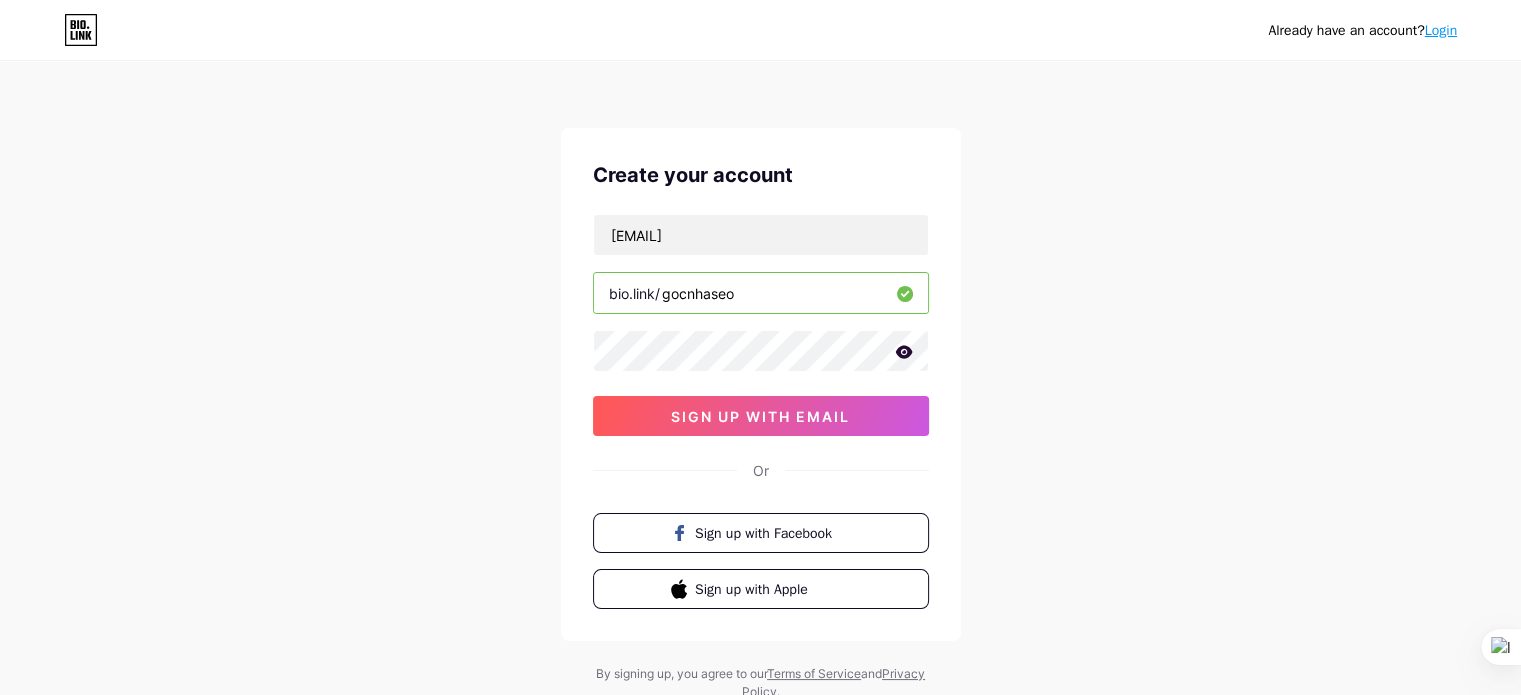 click 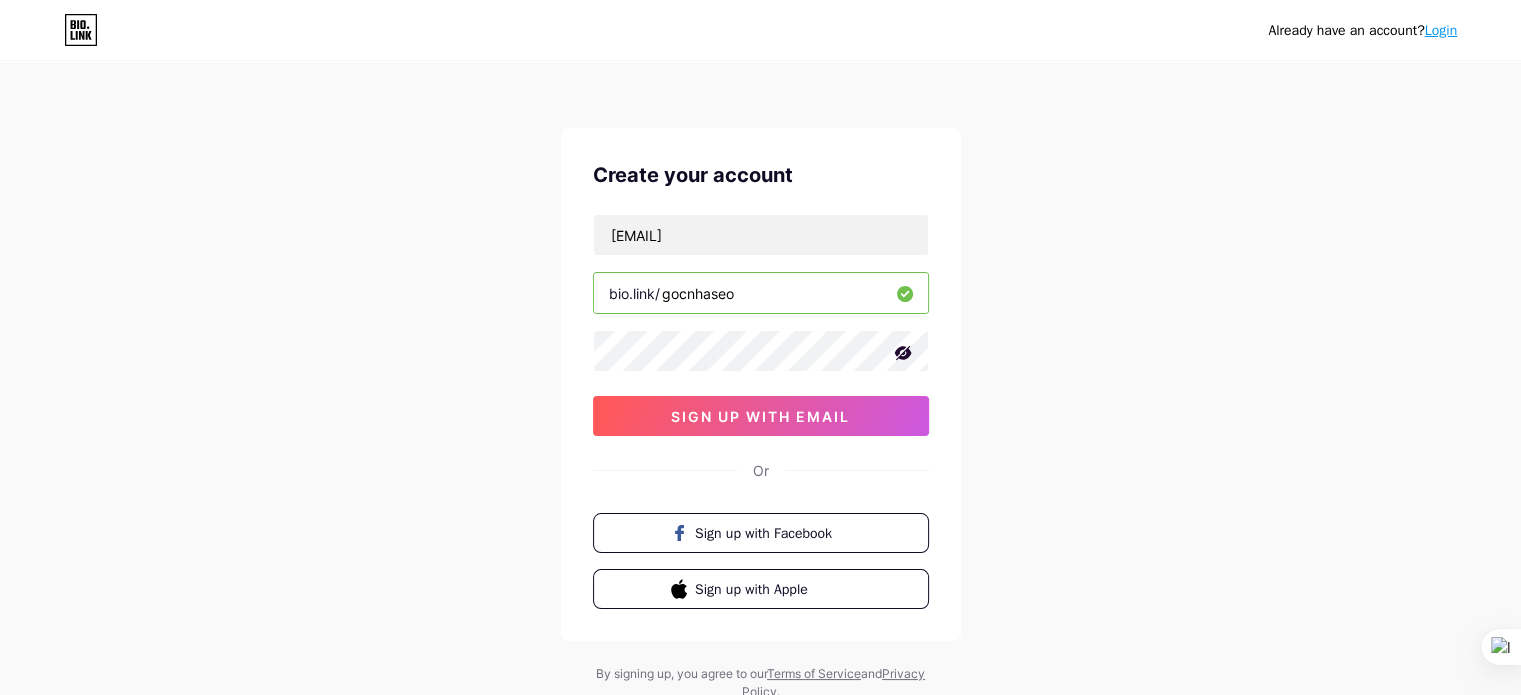 click 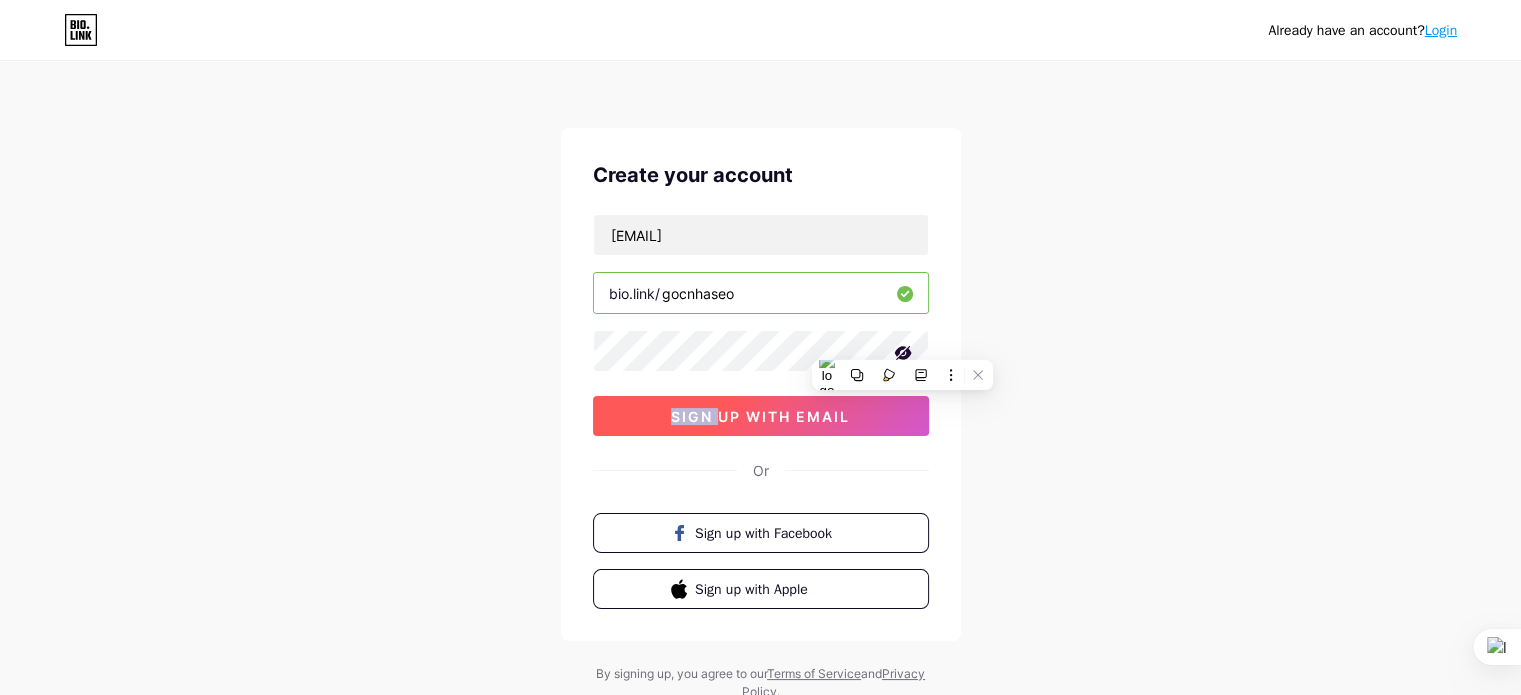 click on "sign up with email" at bounding box center (760, 416) 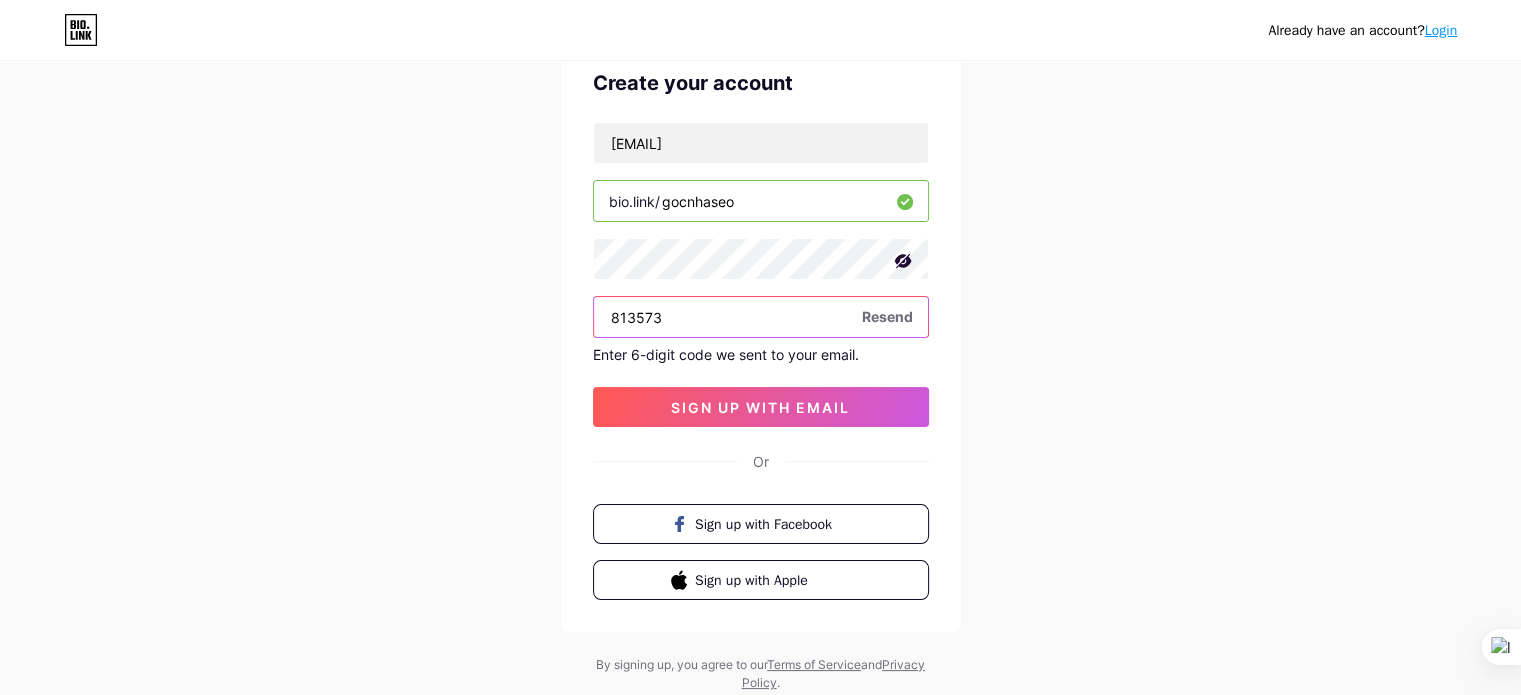 scroll, scrollTop: 100, scrollLeft: 0, axis: vertical 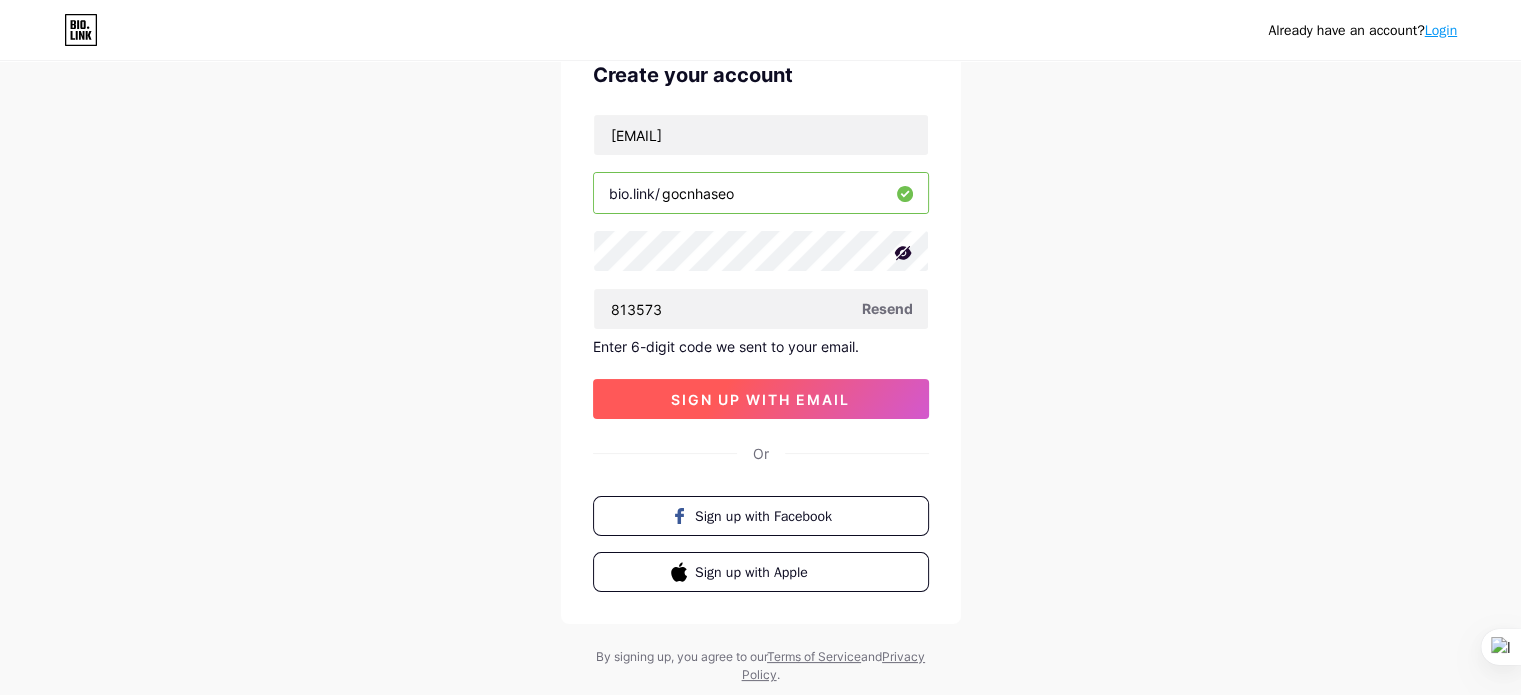 click on "sign up with email" at bounding box center (760, 399) 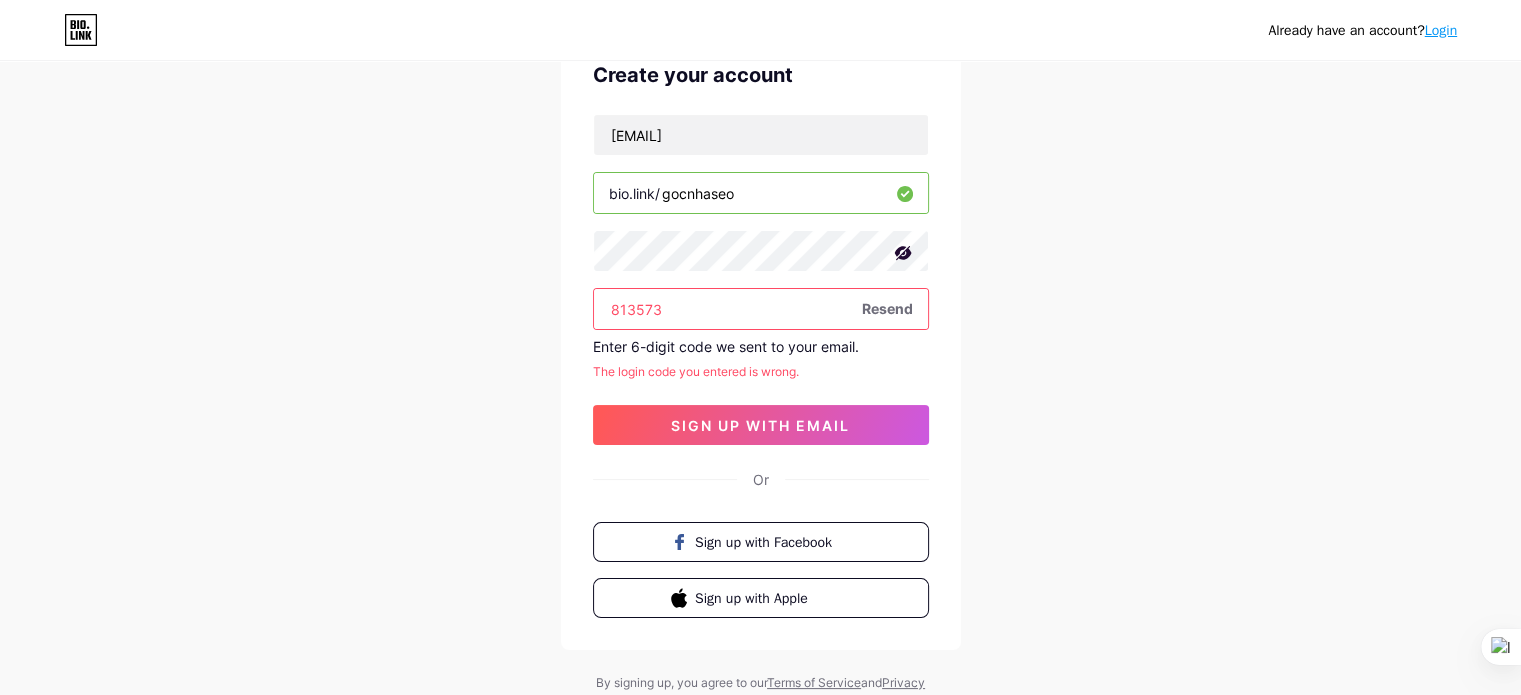 click on "813573" at bounding box center [761, 309] 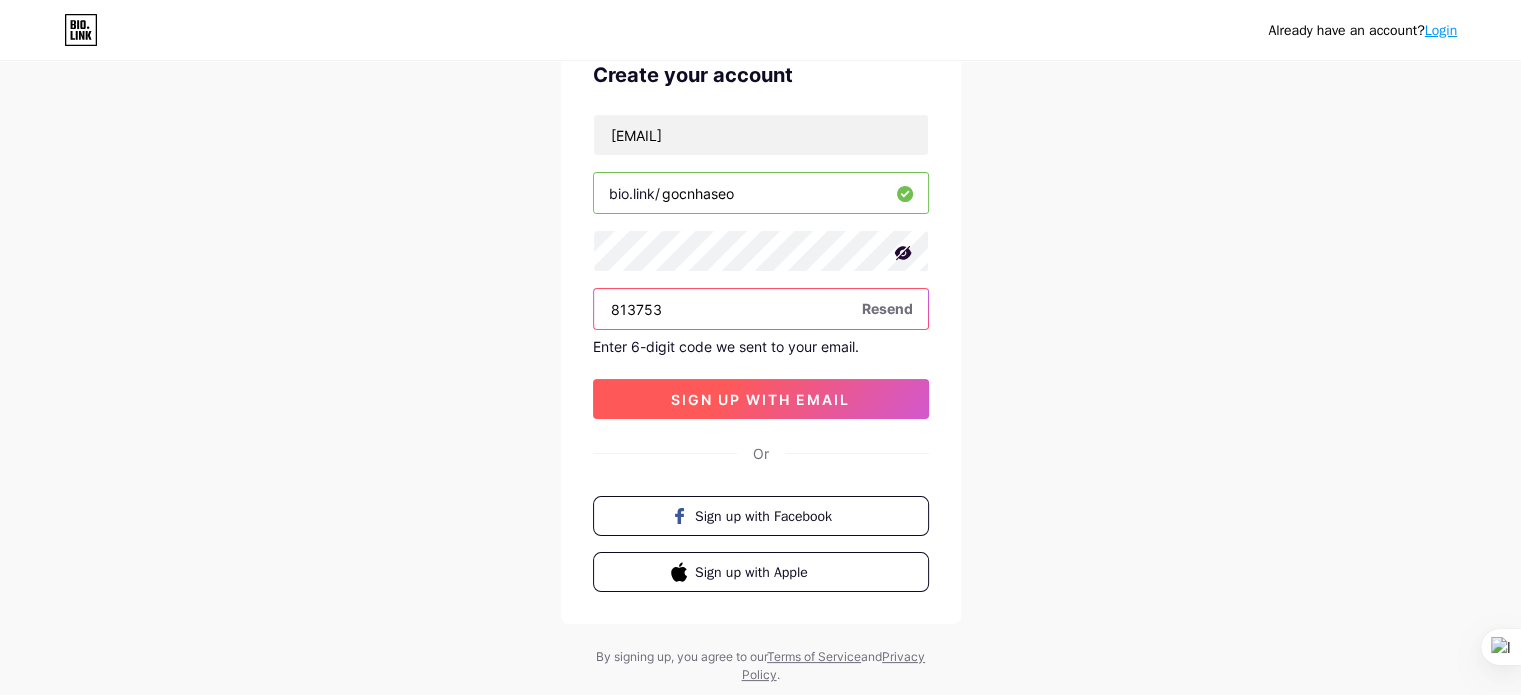 type on "813753" 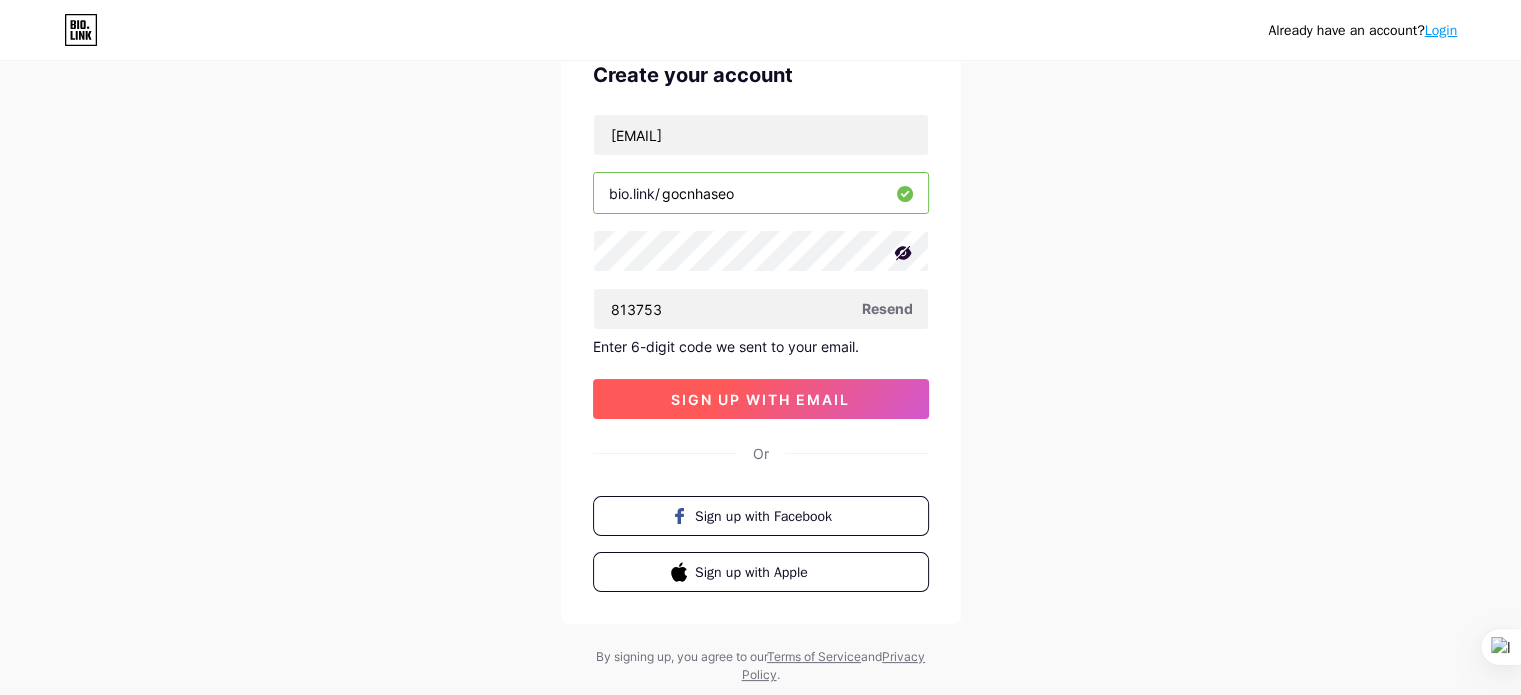 click on "sign up with email" at bounding box center (761, 399) 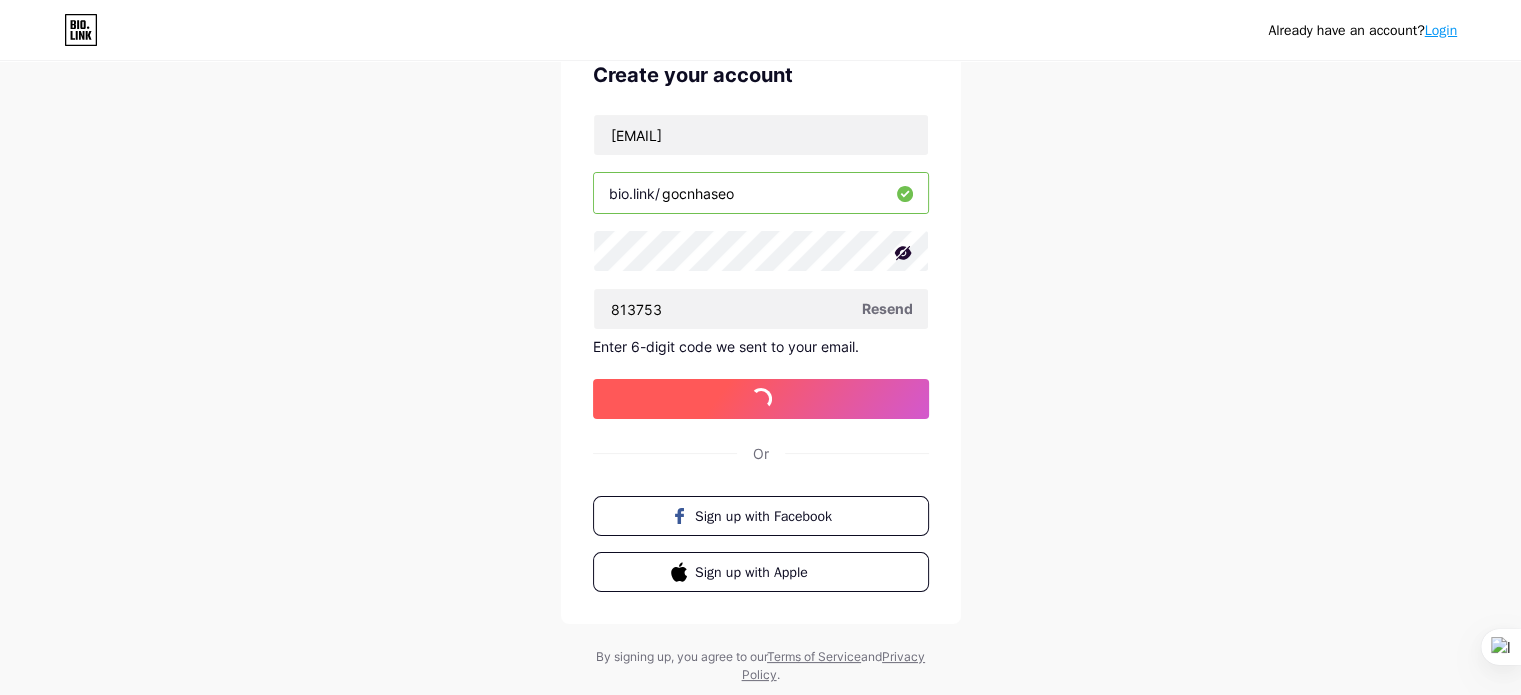 type 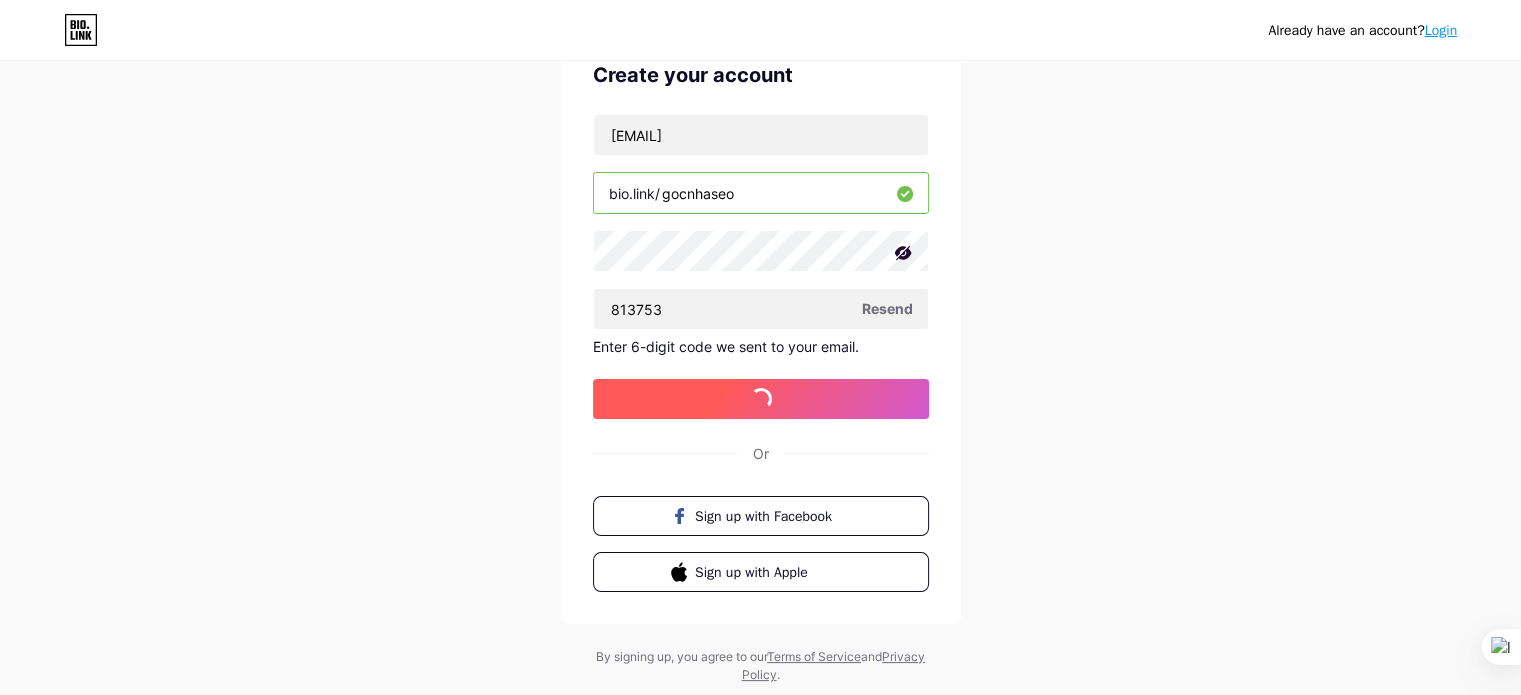 scroll, scrollTop: 0, scrollLeft: 0, axis: both 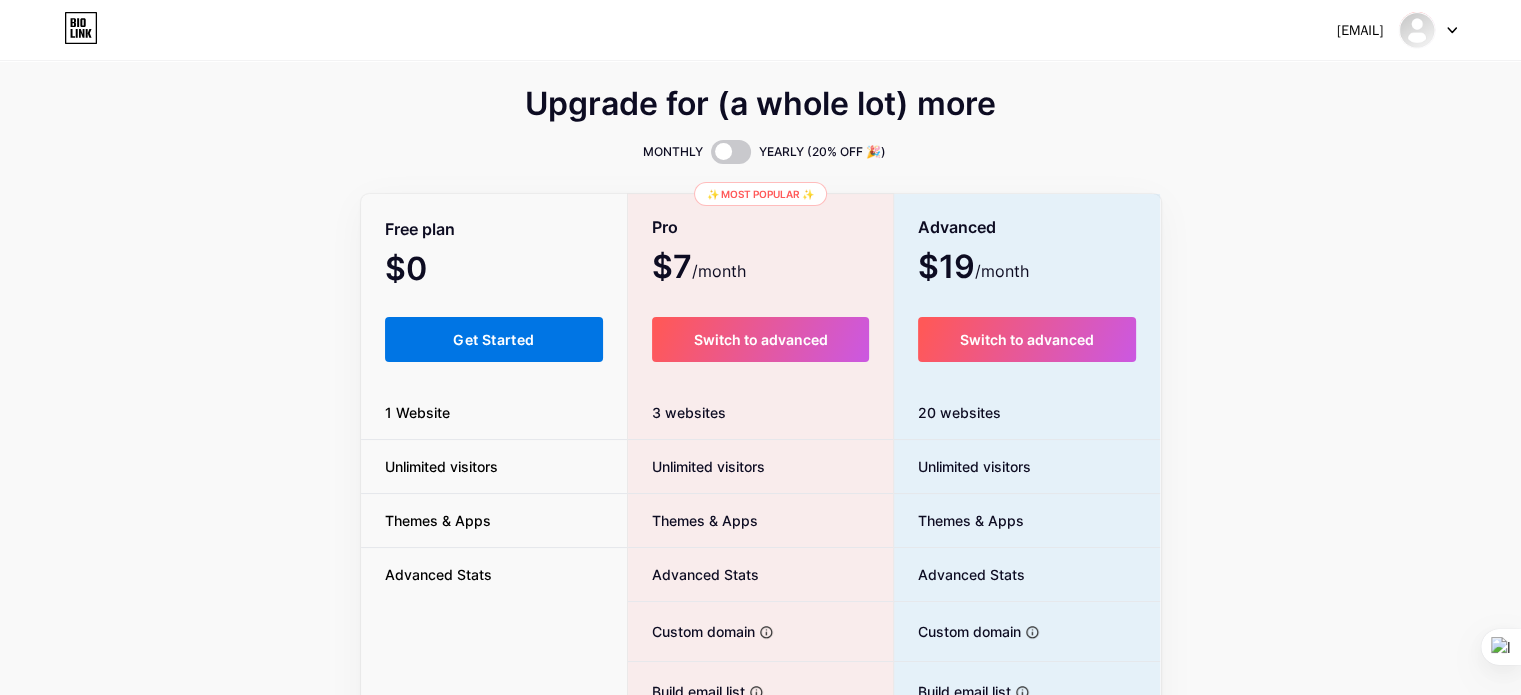 click on "Get Started" at bounding box center [494, 339] 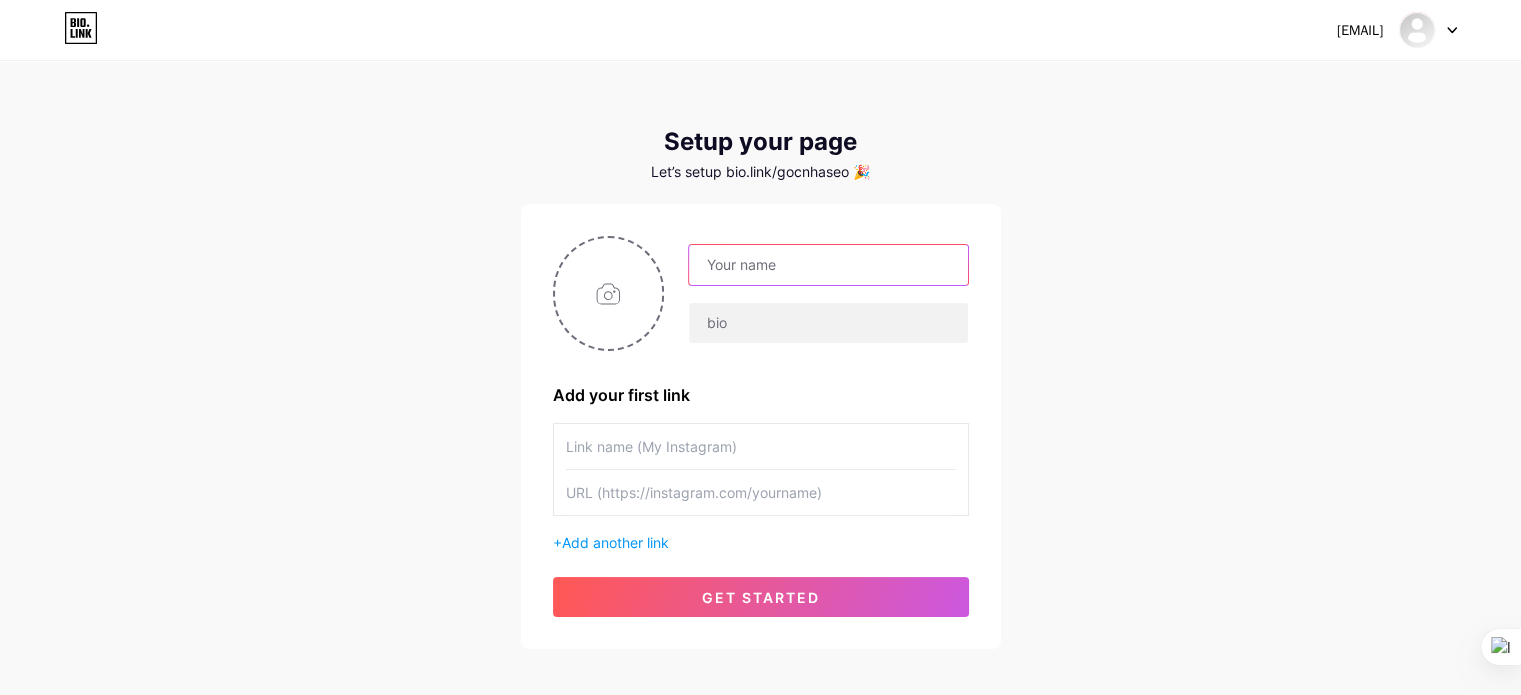 click at bounding box center [828, 265] 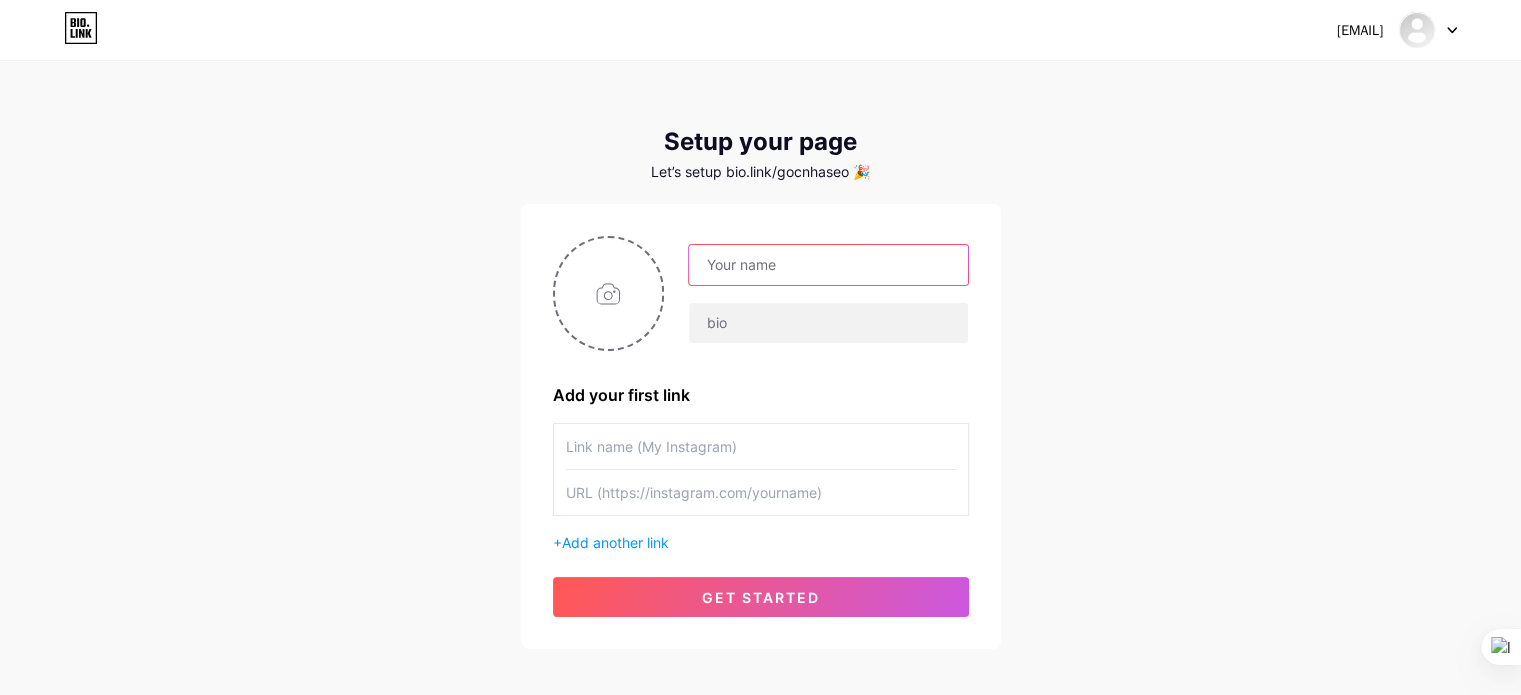 click at bounding box center (828, 265) 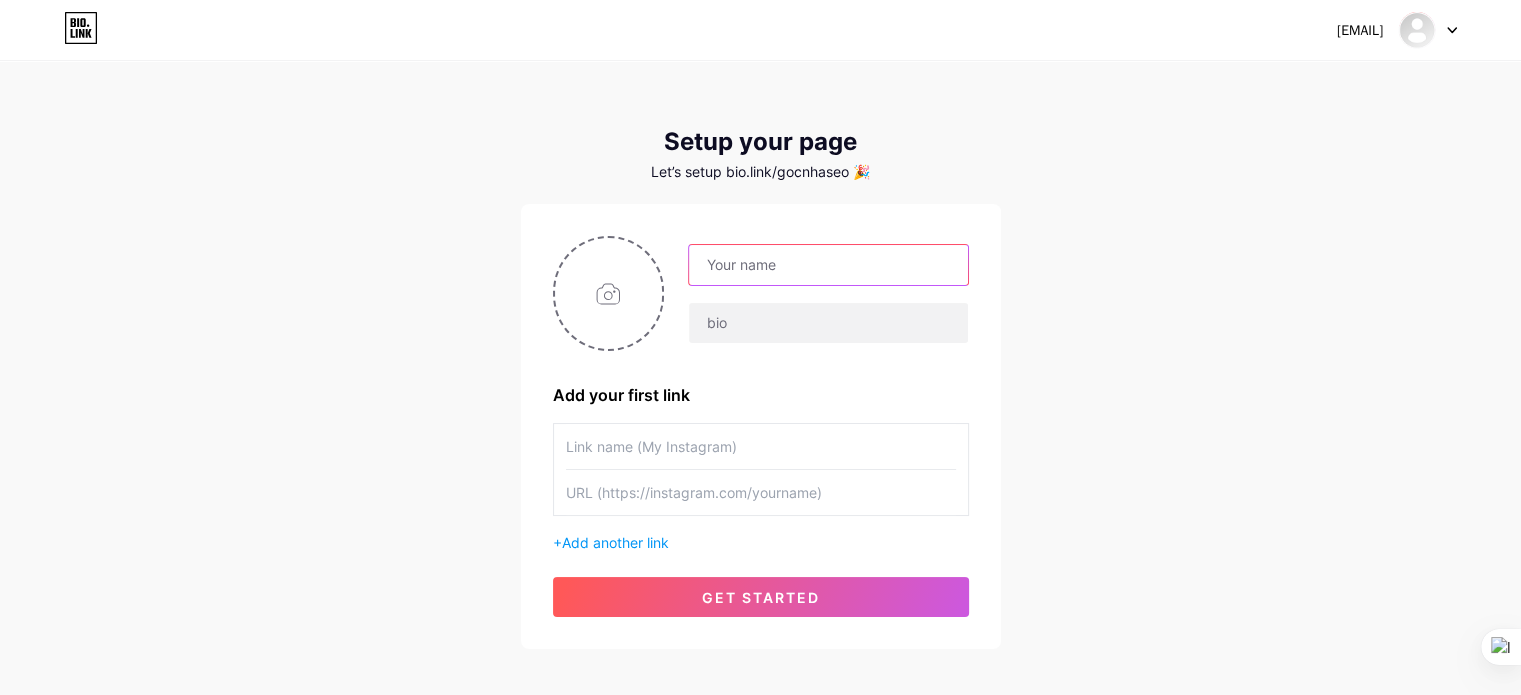 click at bounding box center [828, 265] 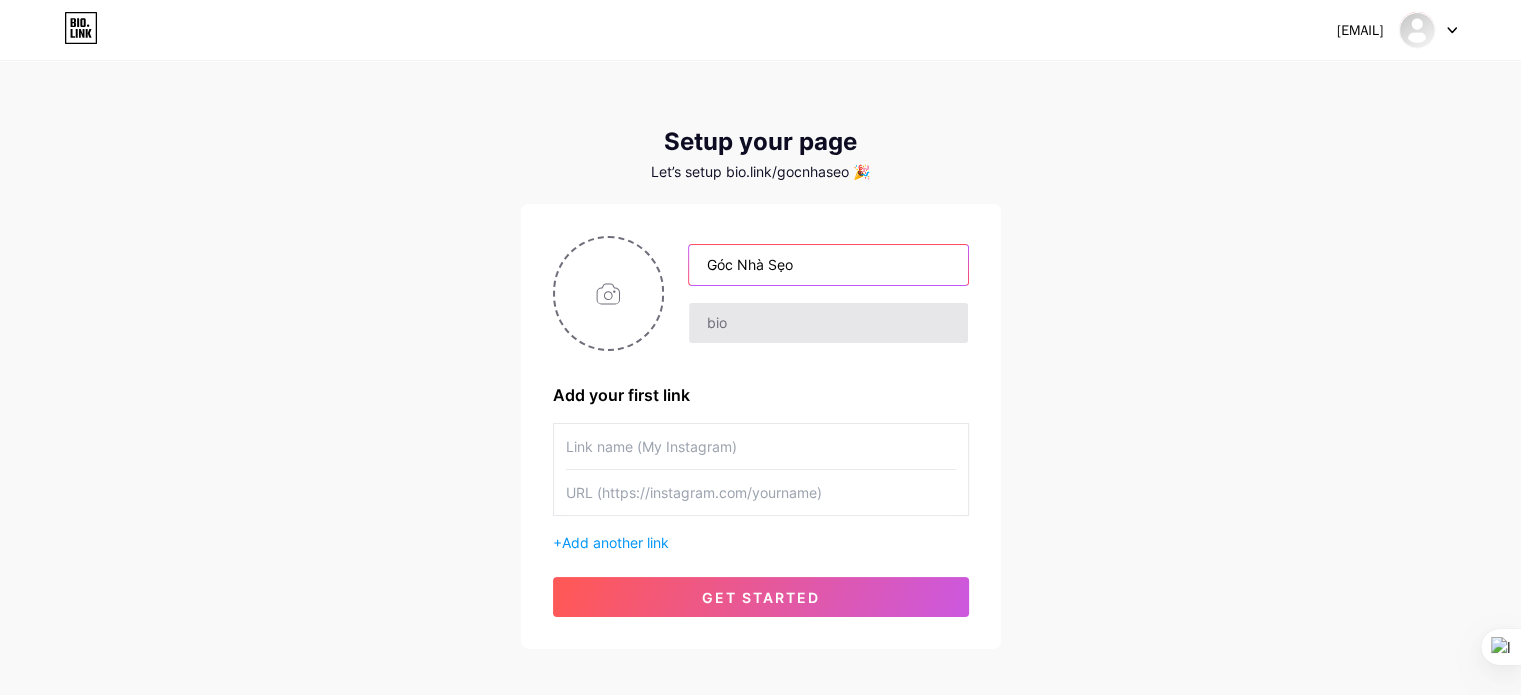 type on "Góc Nhà Sẹo" 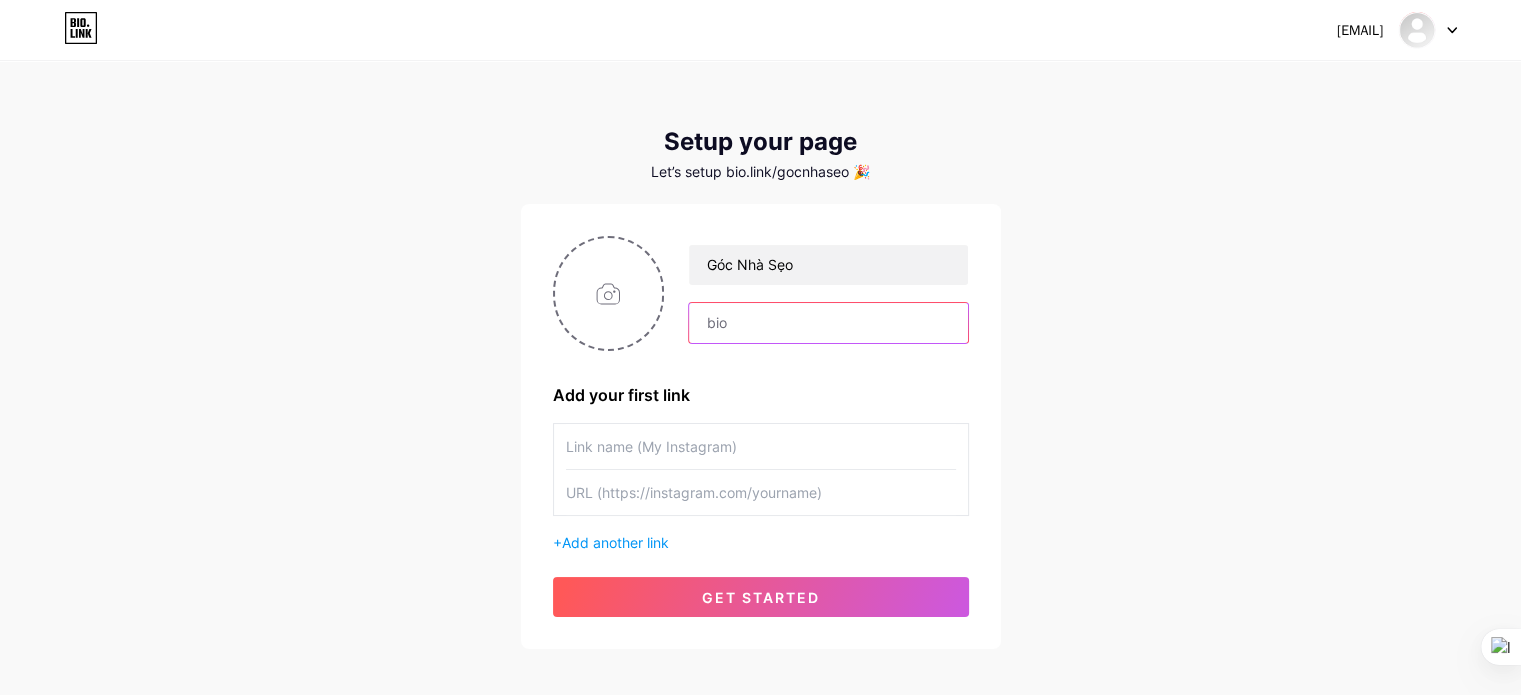 click at bounding box center (828, 323) 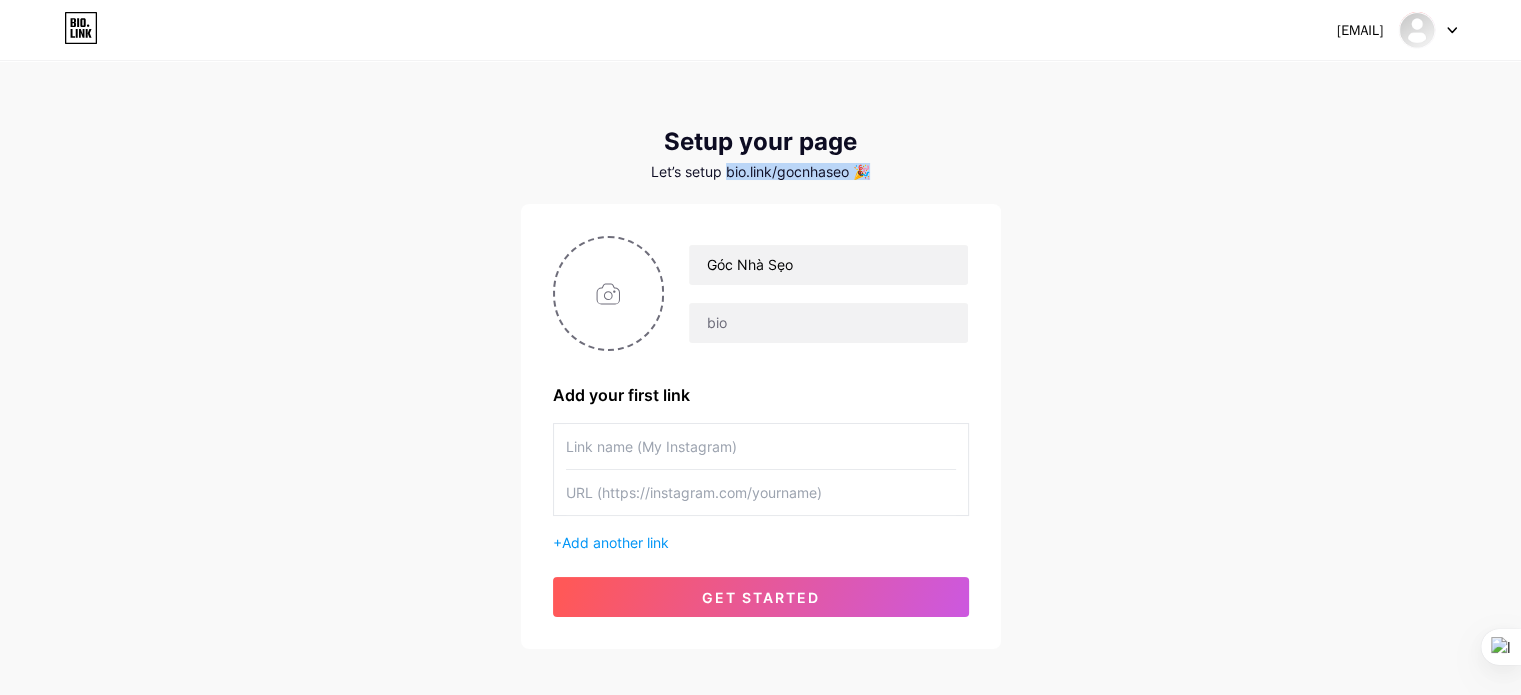 drag, startPoint x: 724, startPoint y: 171, endPoint x: 894, endPoint y: 160, distance: 170.35551 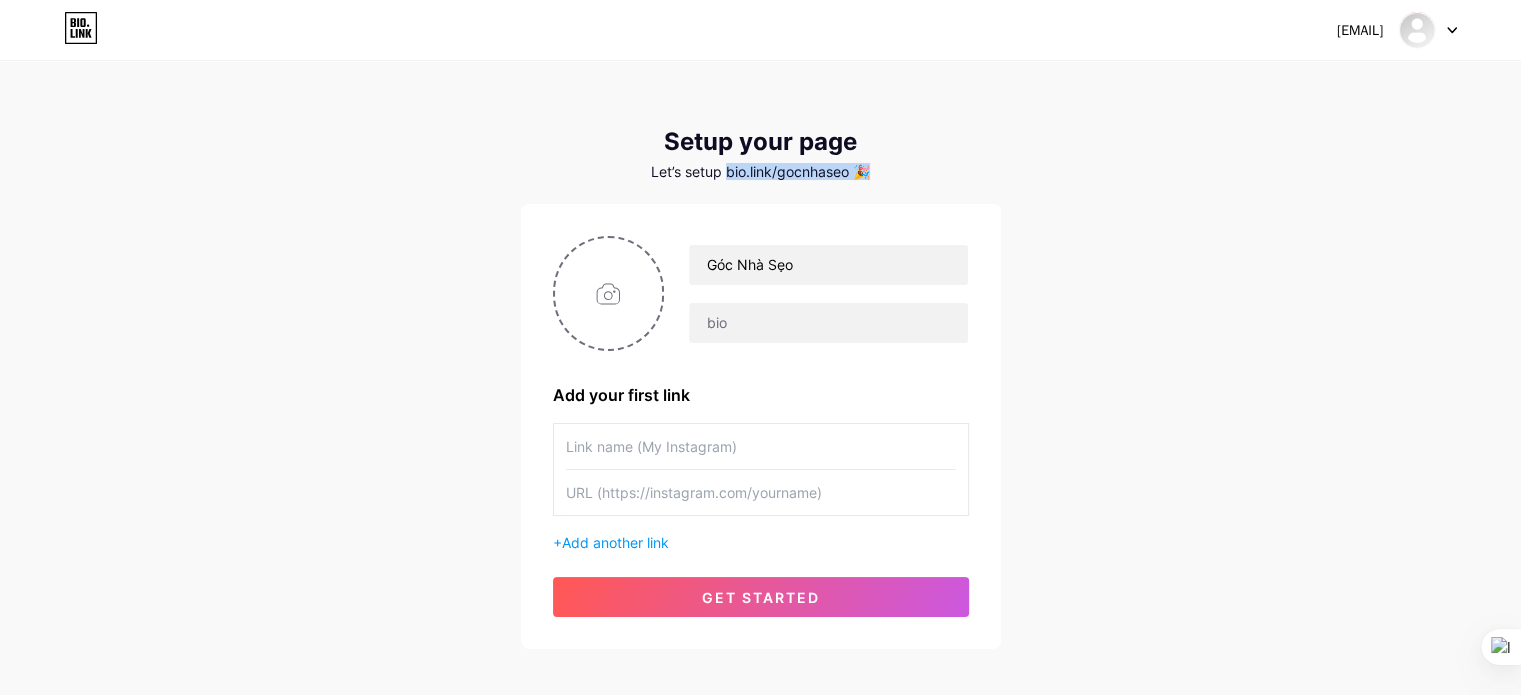 click on "Setup your page   Let’s setup bio.link/[EMAIL] 🎉" at bounding box center [761, 154] 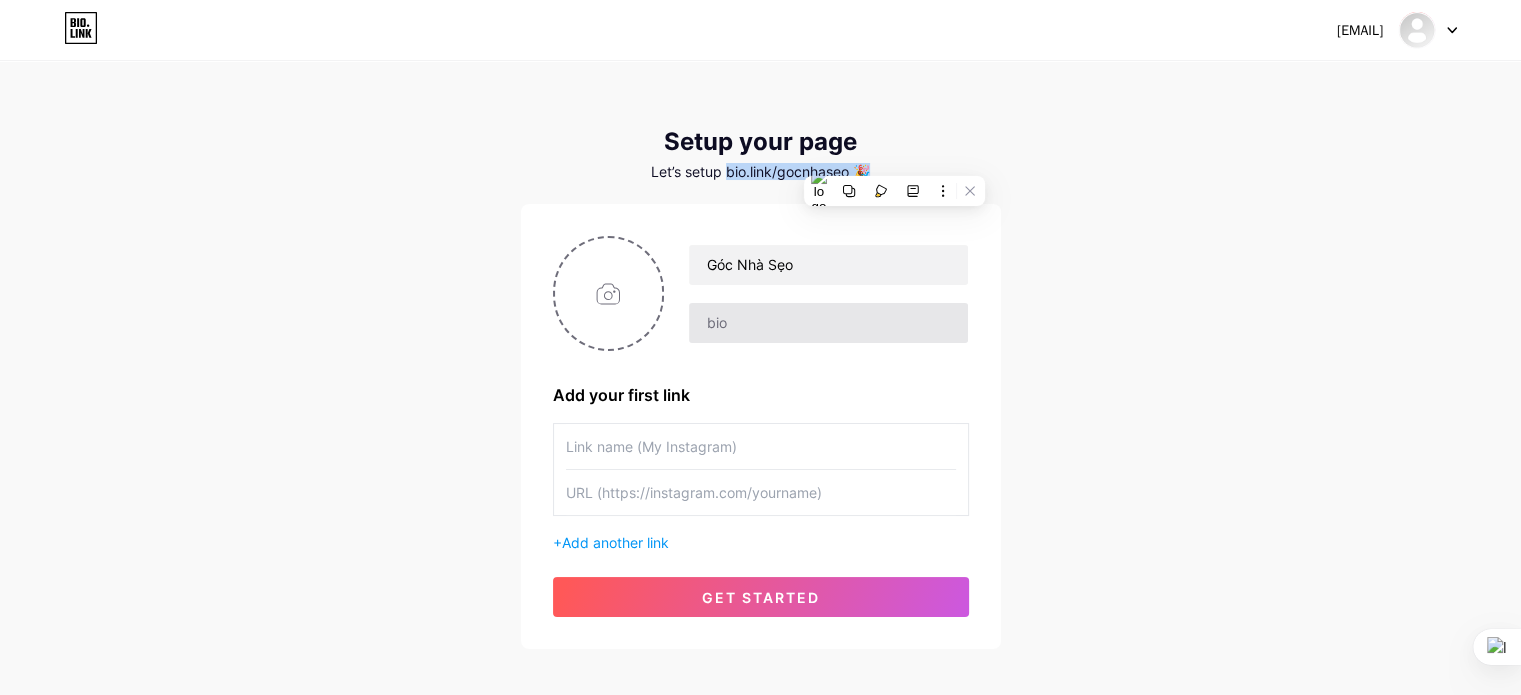 copy on "bio.link/gocnhaseo 🎉" 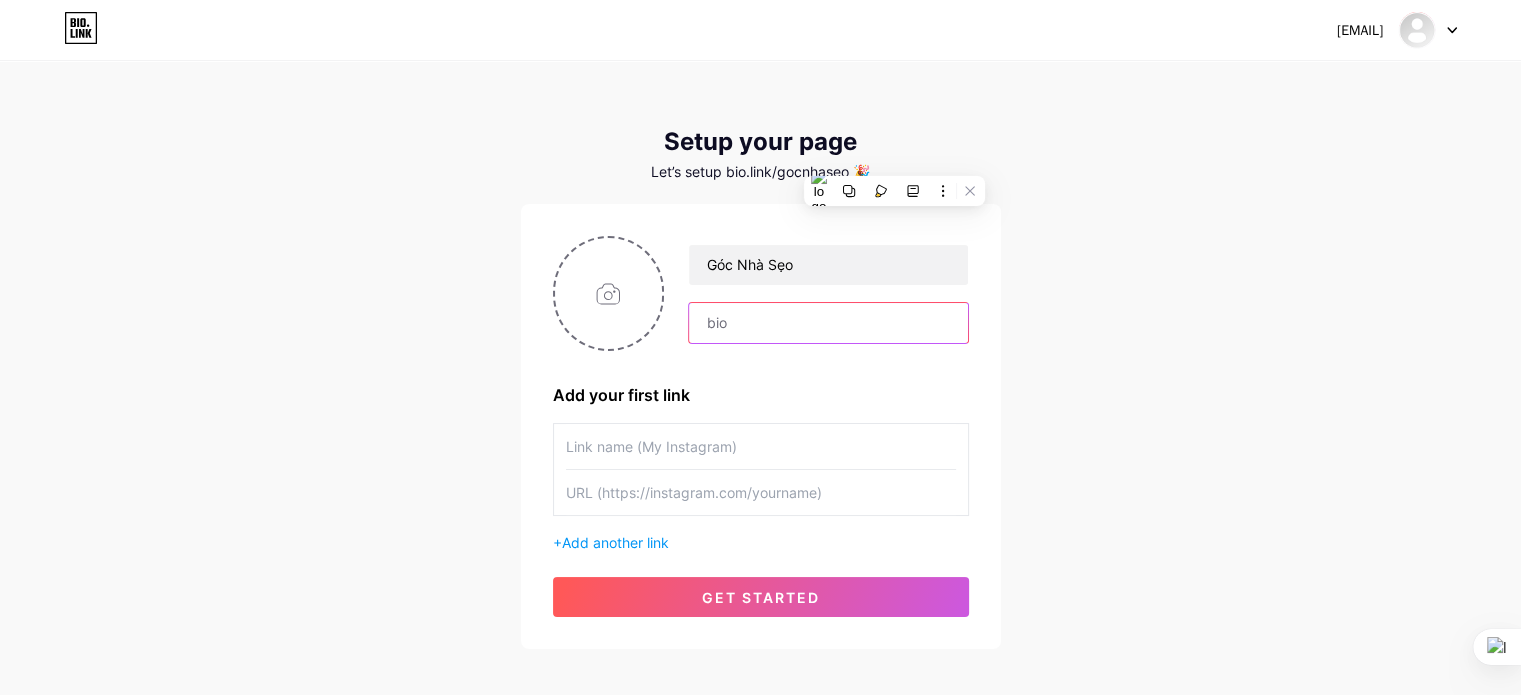 click at bounding box center [828, 323] 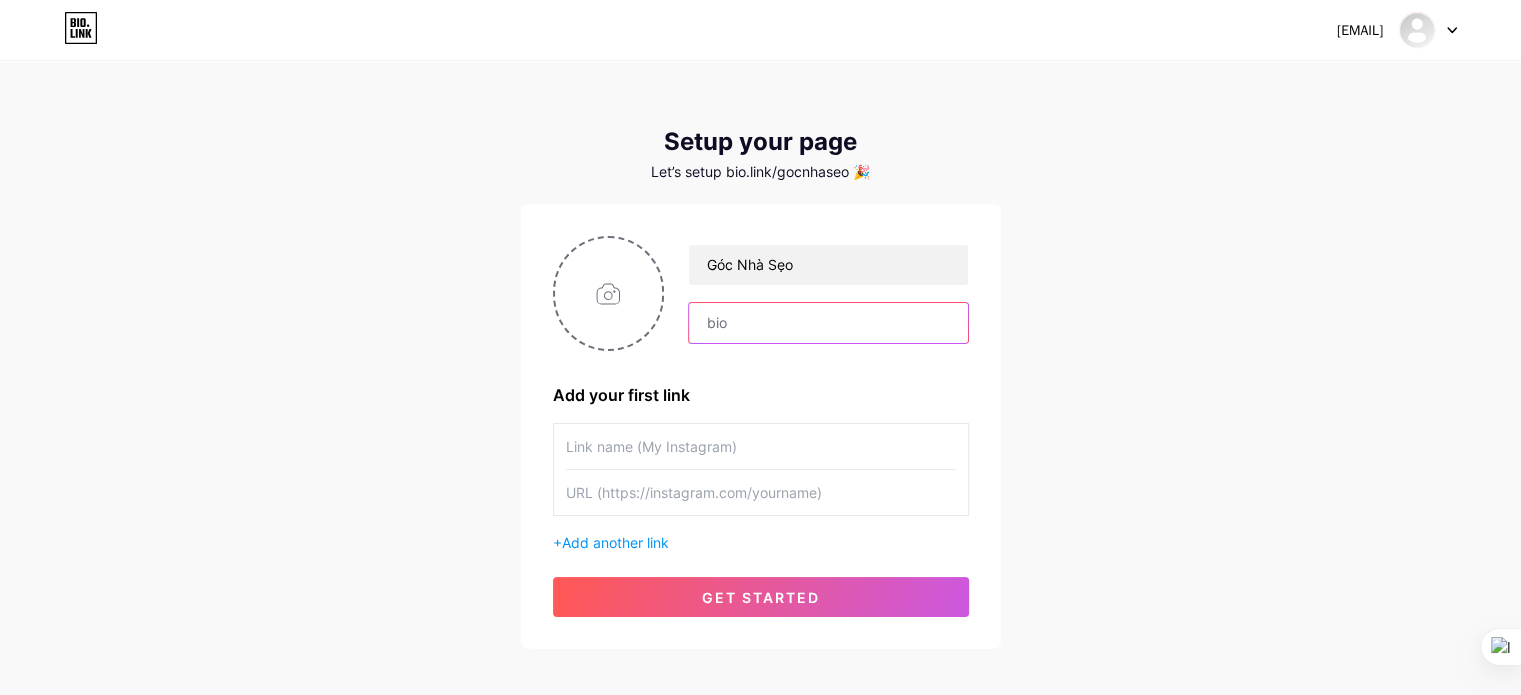 paste on "bio.link/gocnhaseo 🎉" 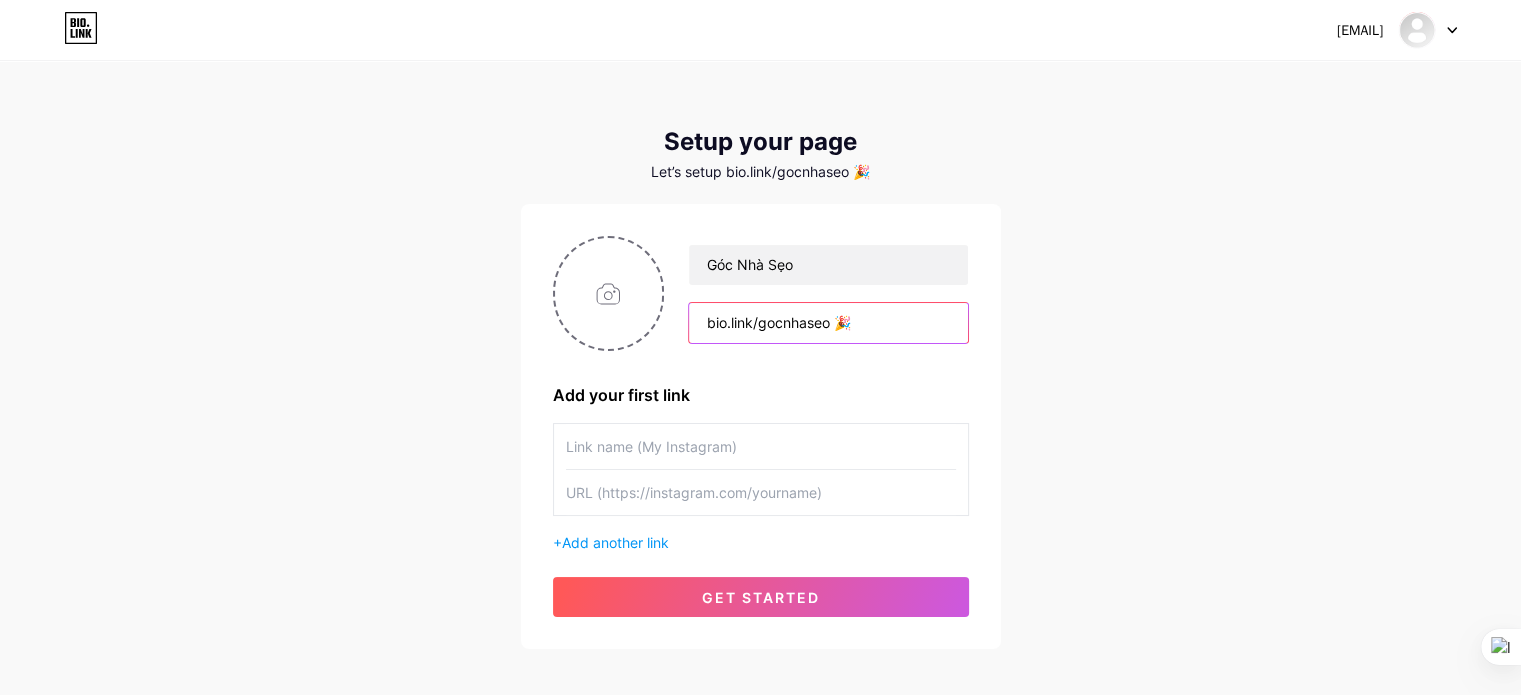 type on "bio.link/gocnhaseo 🎉" 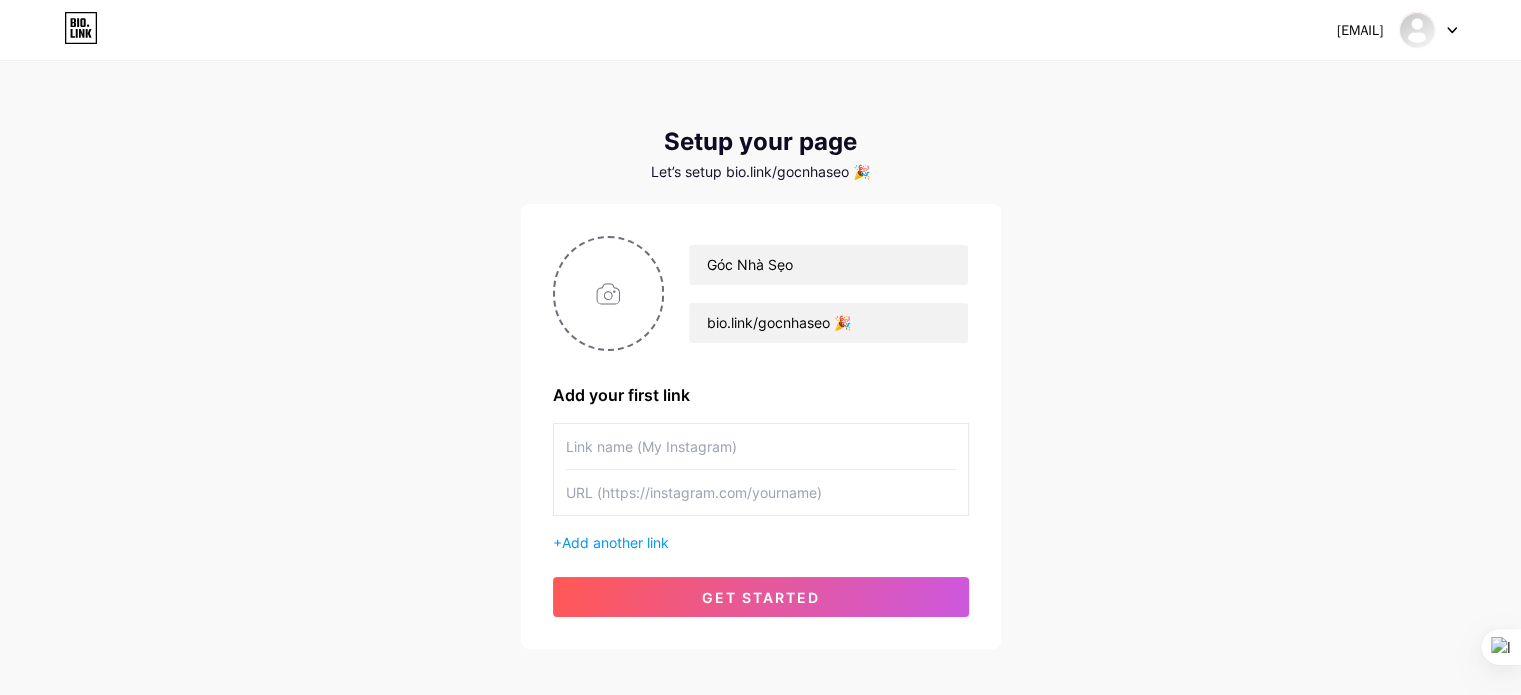 click at bounding box center [761, 446] 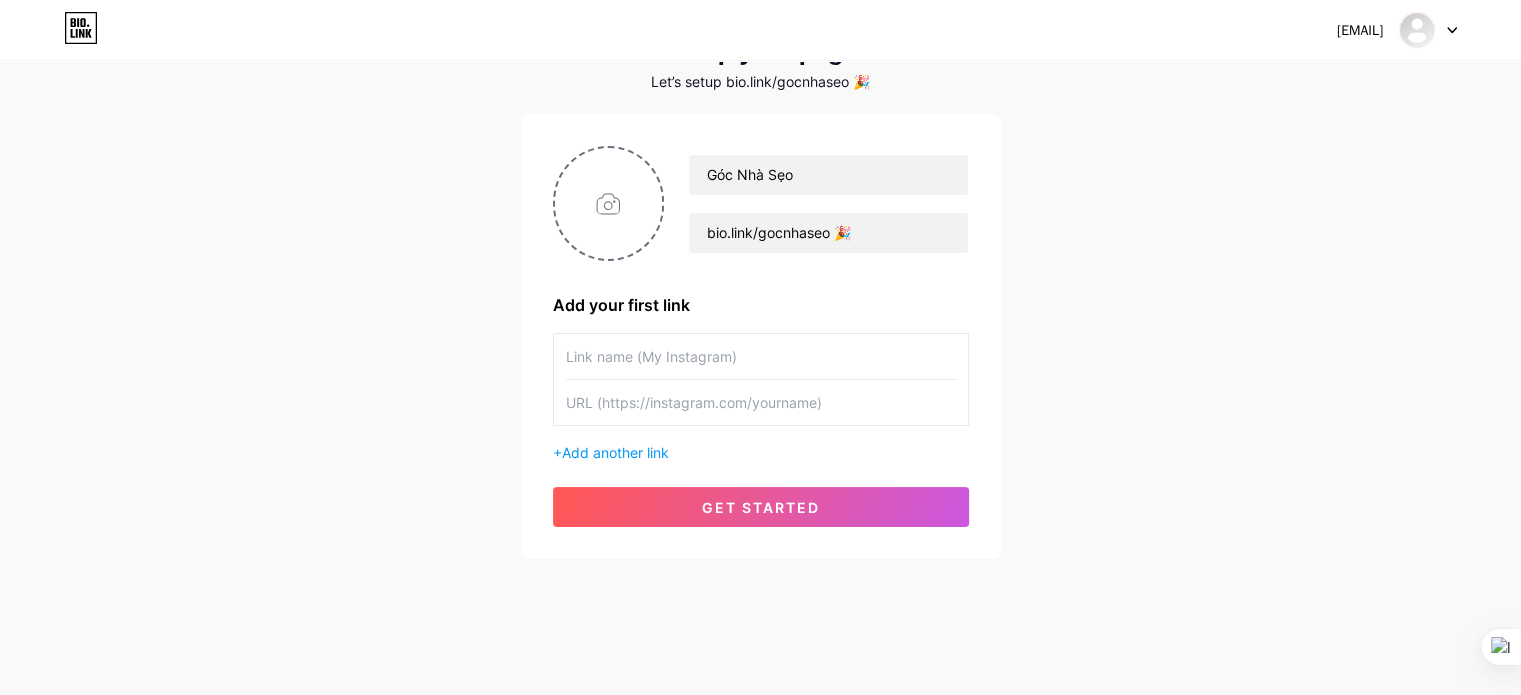 scroll, scrollTop: 97, scrollLeft: 0, axis: vertical 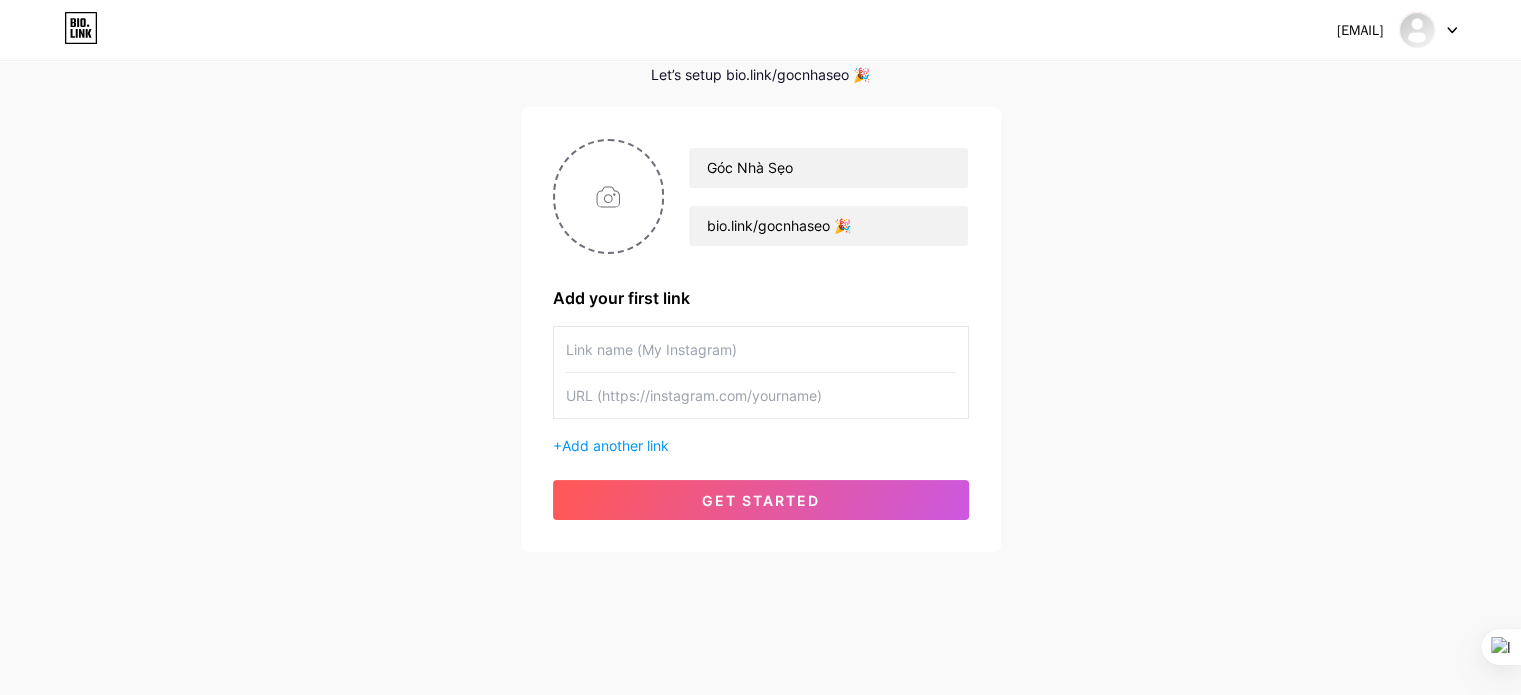click at bounding box center [761, 395] 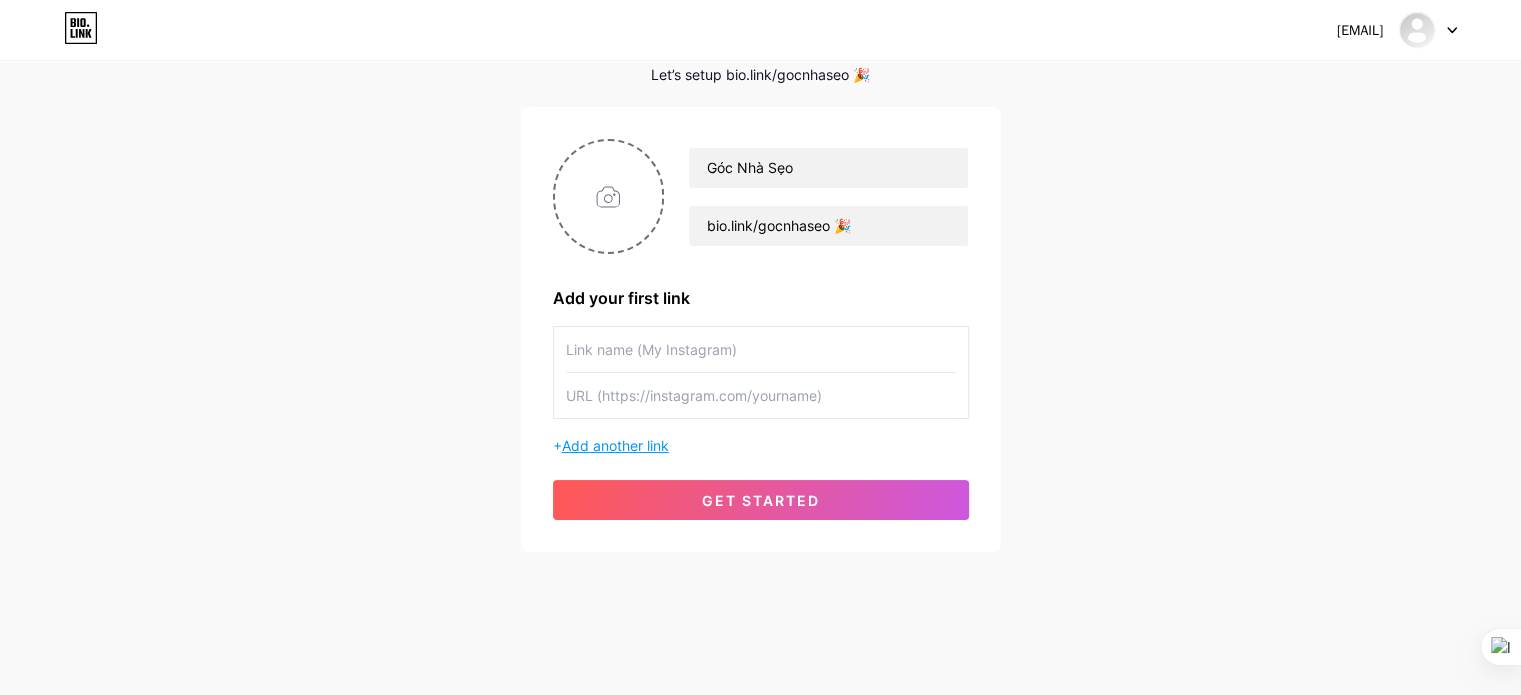 click on "Add another link" at bounding box center (615, 445) 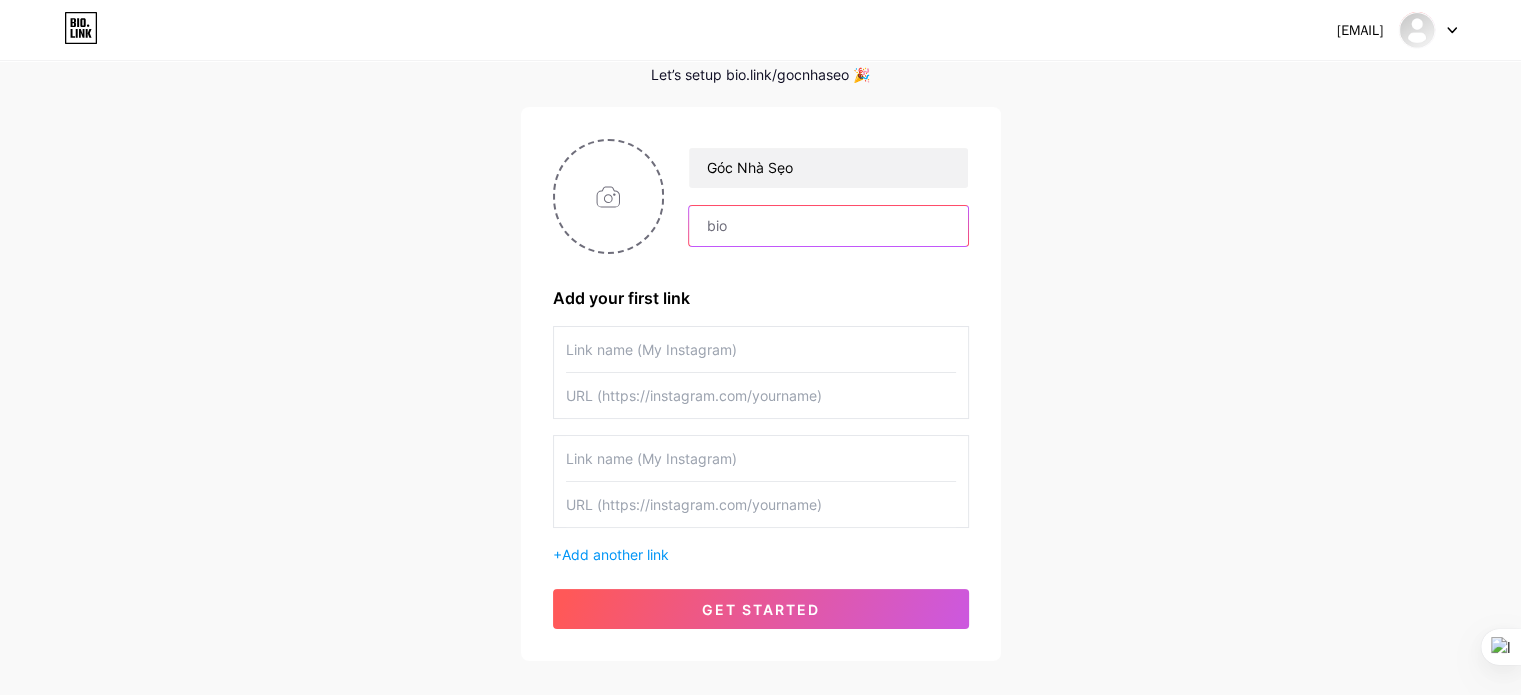 paste on "bio.link/gocnhaseo 🎉" 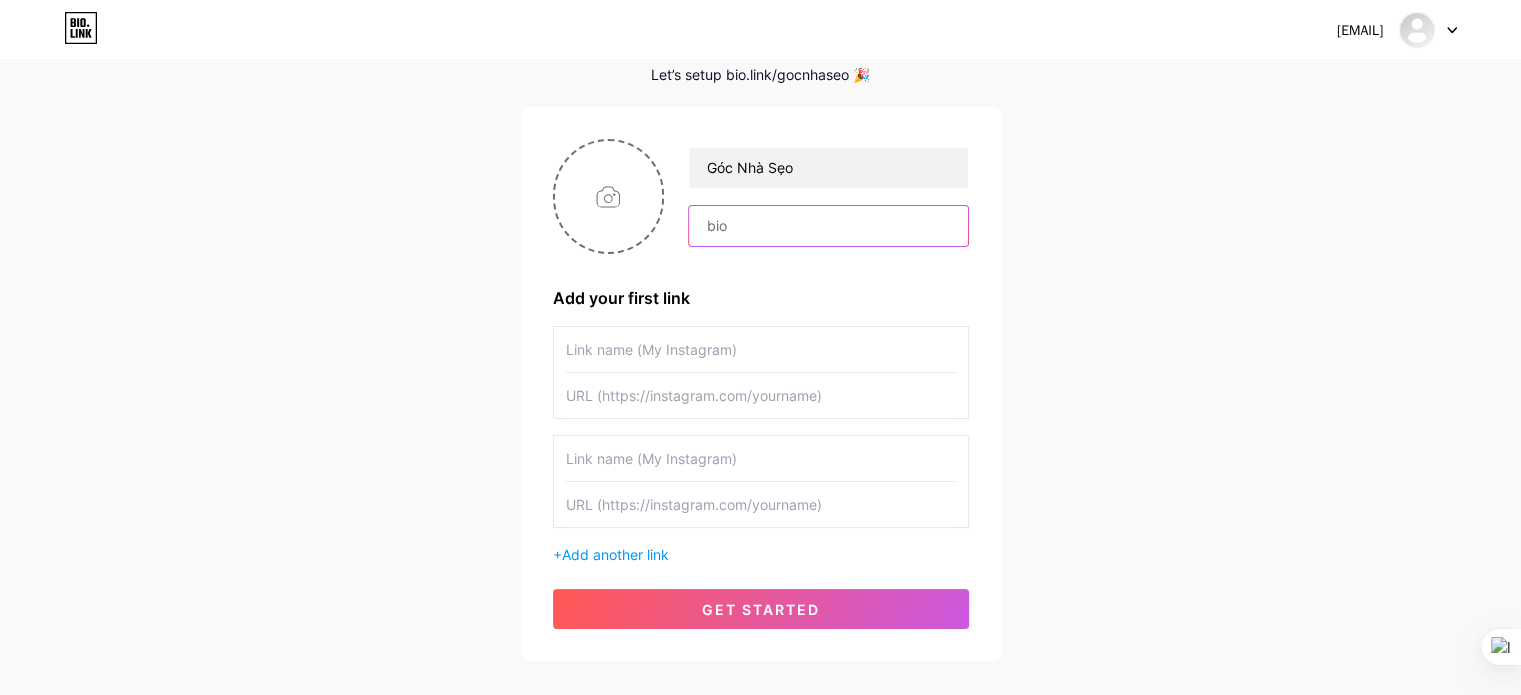 type on "bio.link/gocnhaseo 🎉" 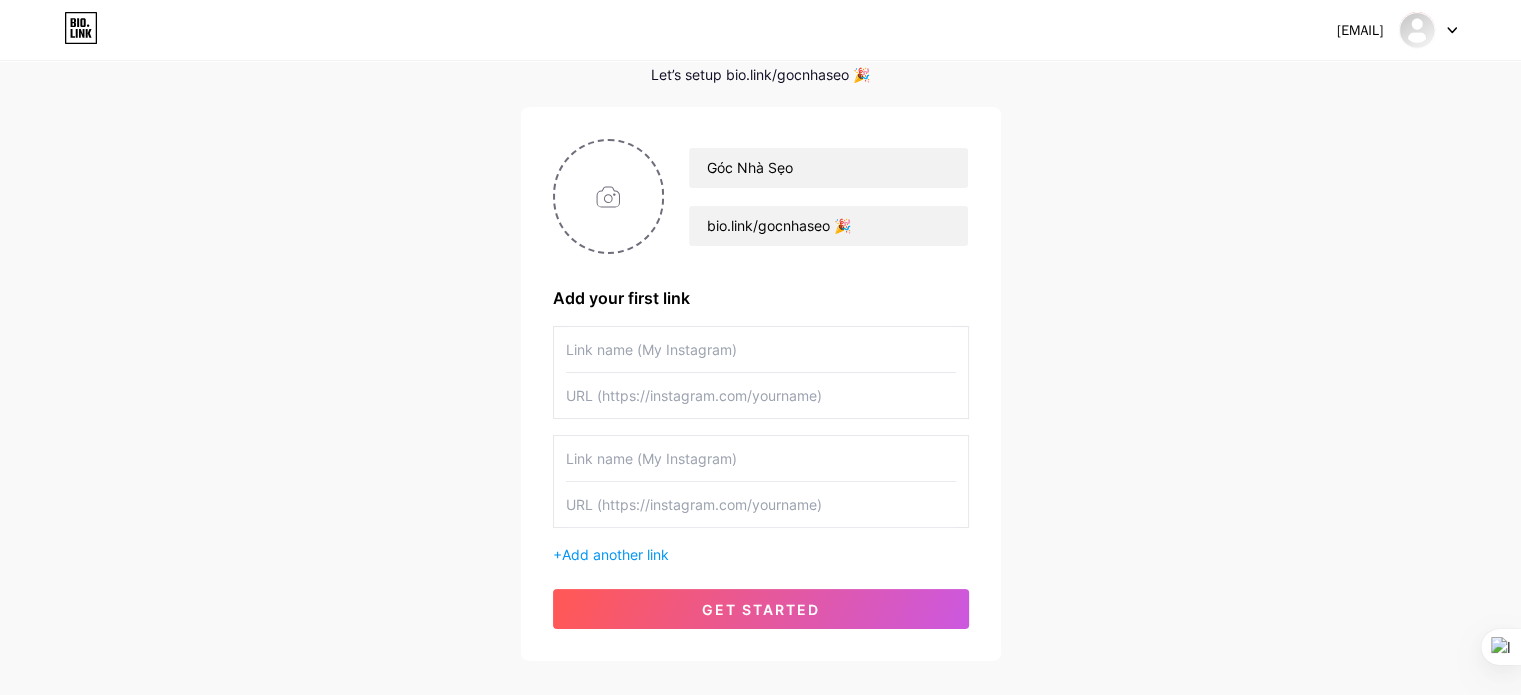 click on "Goc Nha Seo     bio.link/[EMAIL] 🎉     Add your first link
+  Add another link     get started" at bounding box center [761, 384] 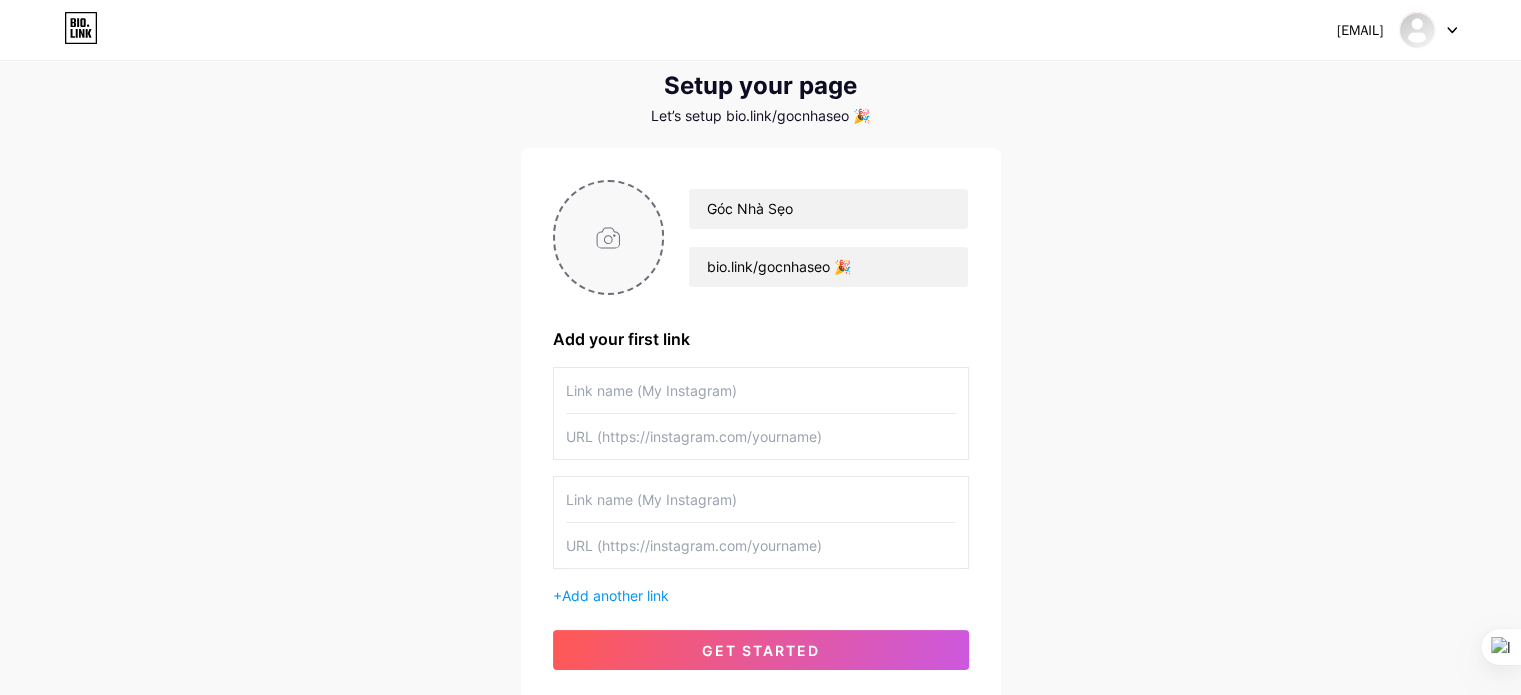 scroll, scrollTop: 0, scrollLeft: 0, axis: both 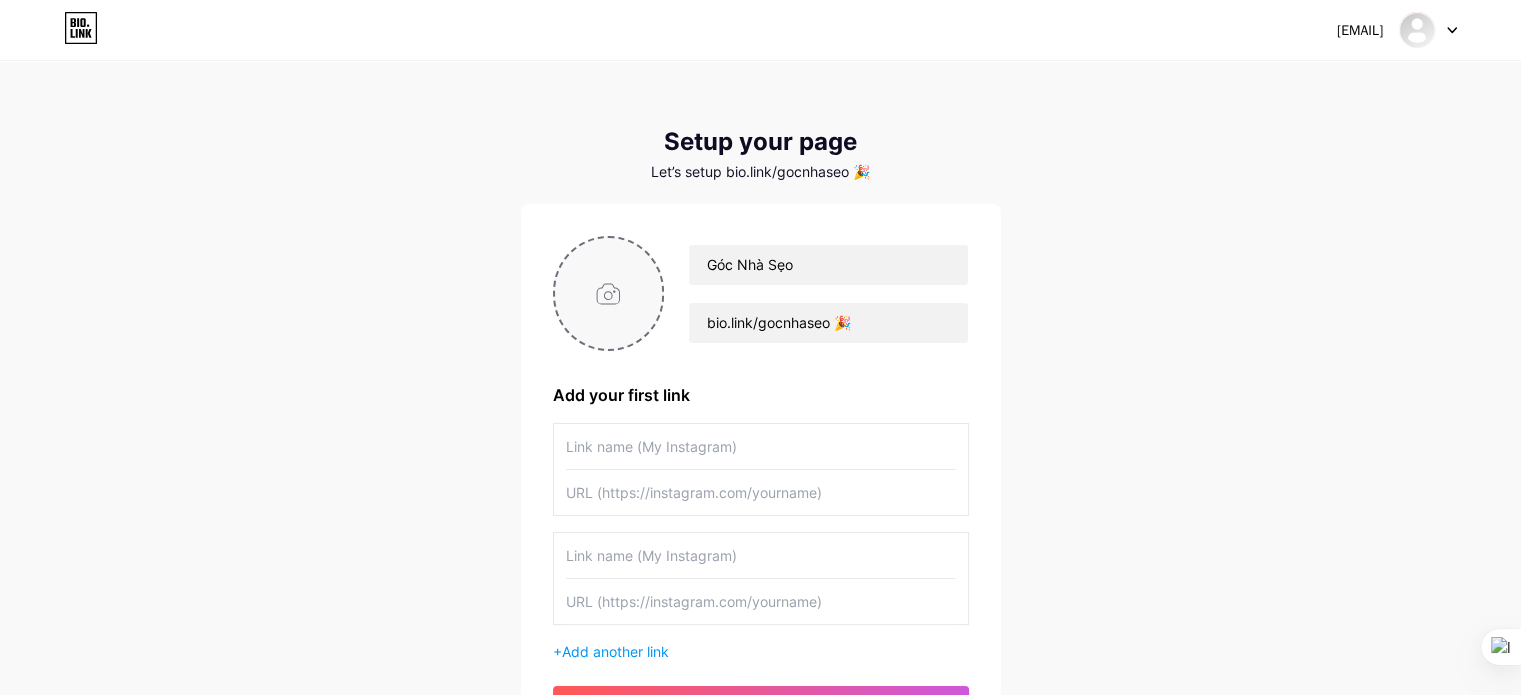 click at bounding box center [609, 293] 